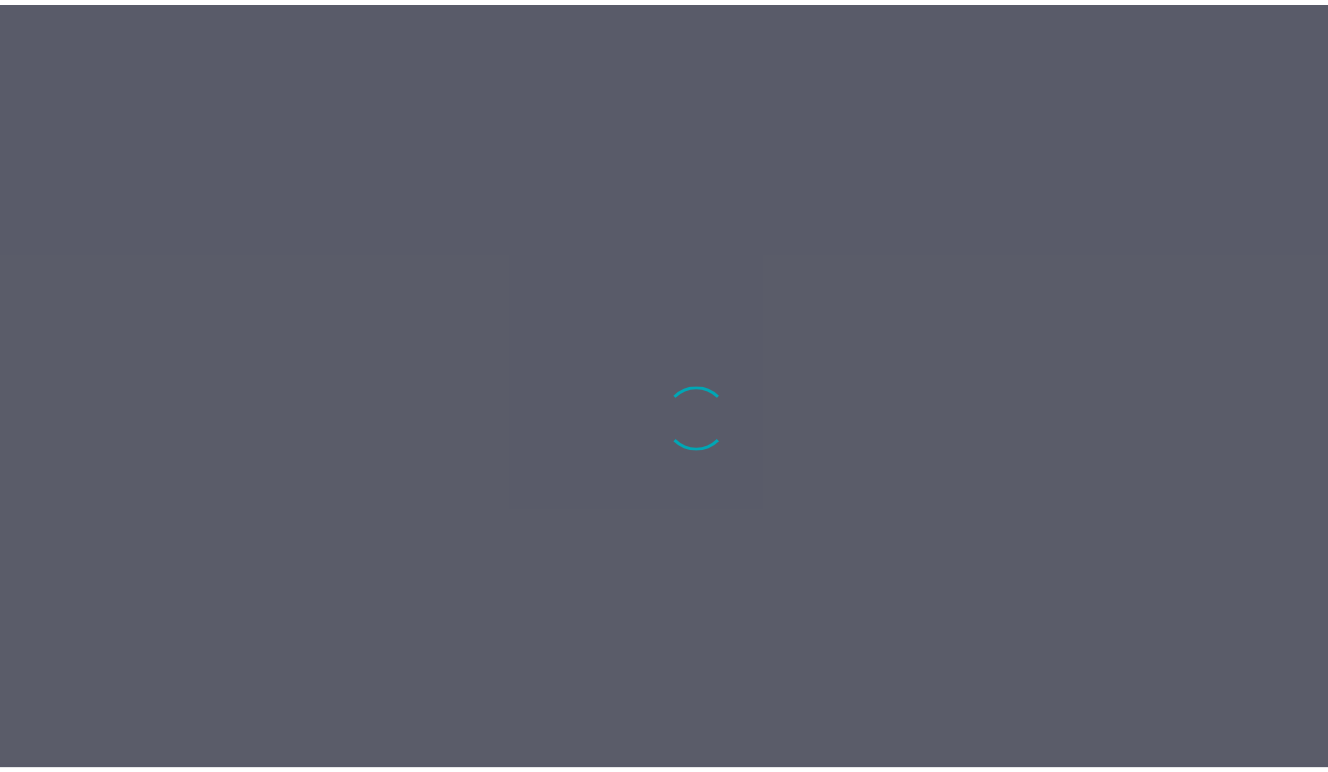 scroll, scrollTop: 0, scrollLeft: 0, axis: both 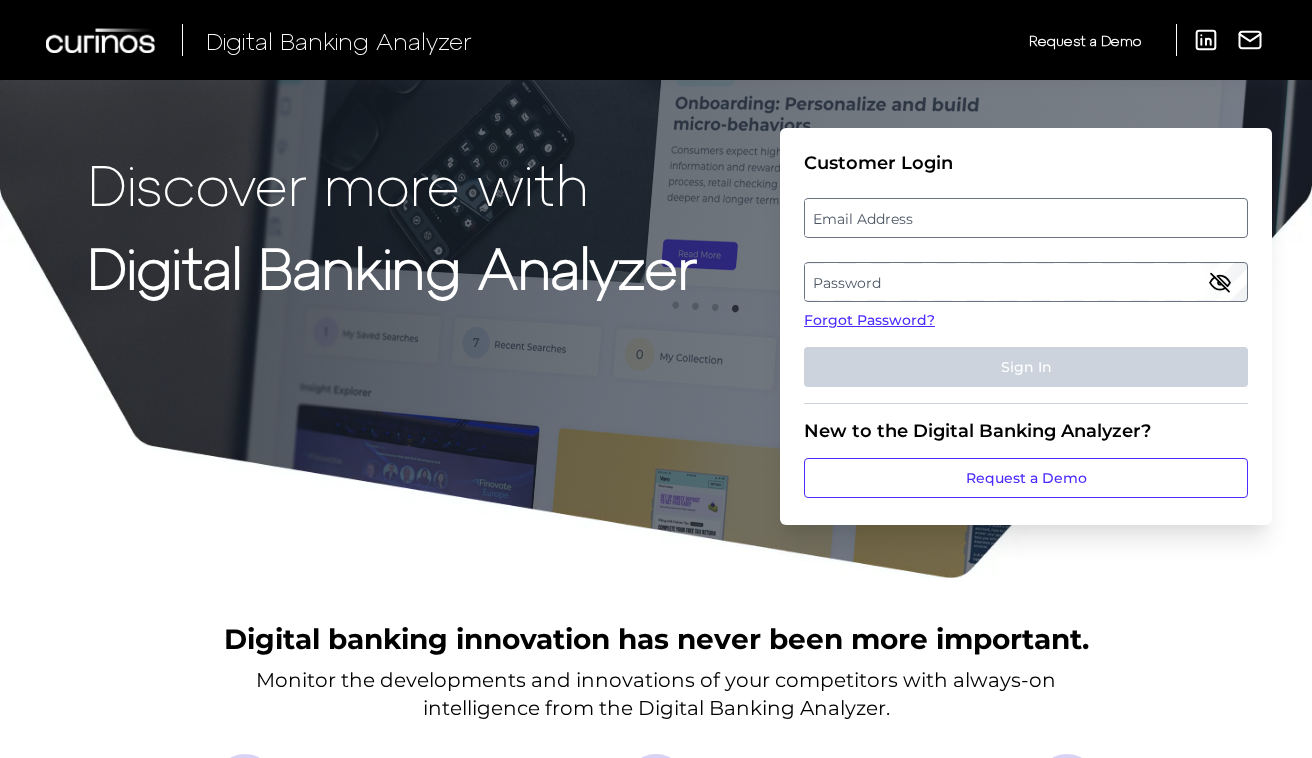 click on "Email Address" at bounding box center [1025, 218] 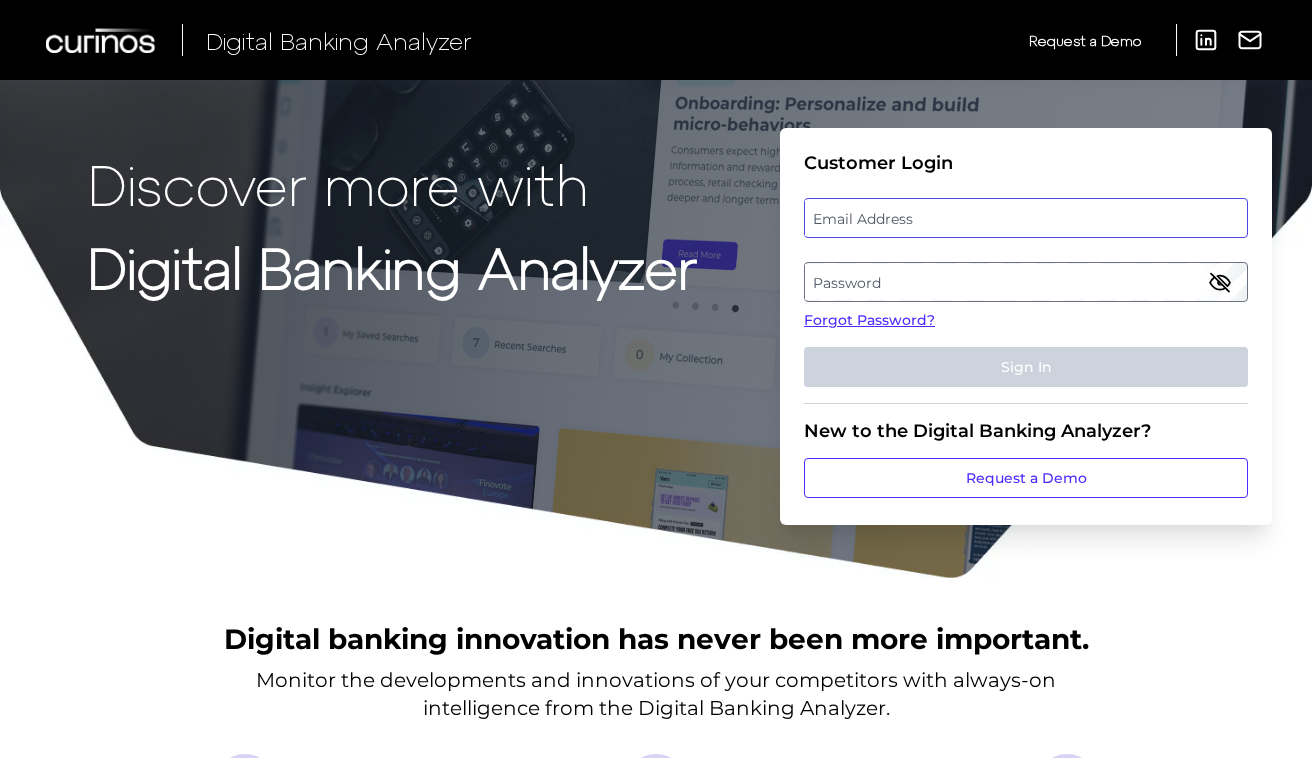click at bounding box center [1026, 218] 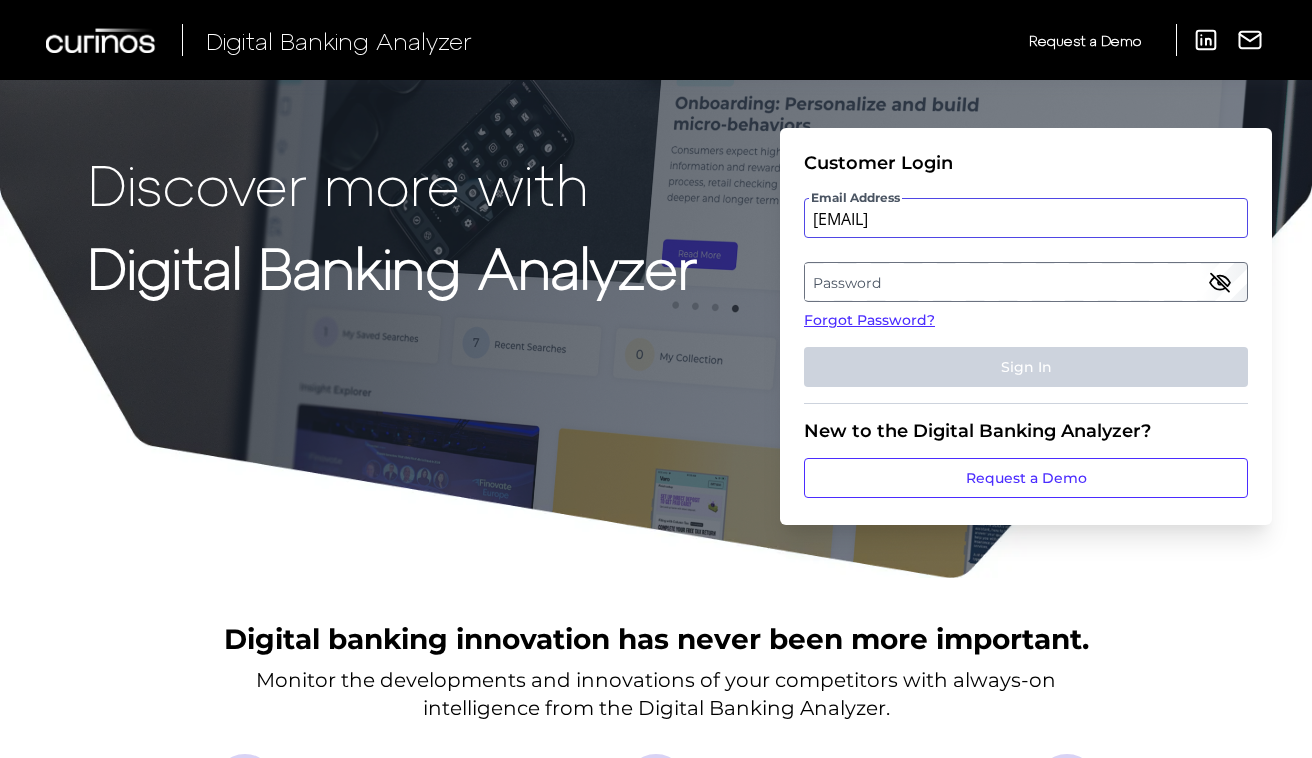 type on "[EMAIL]" 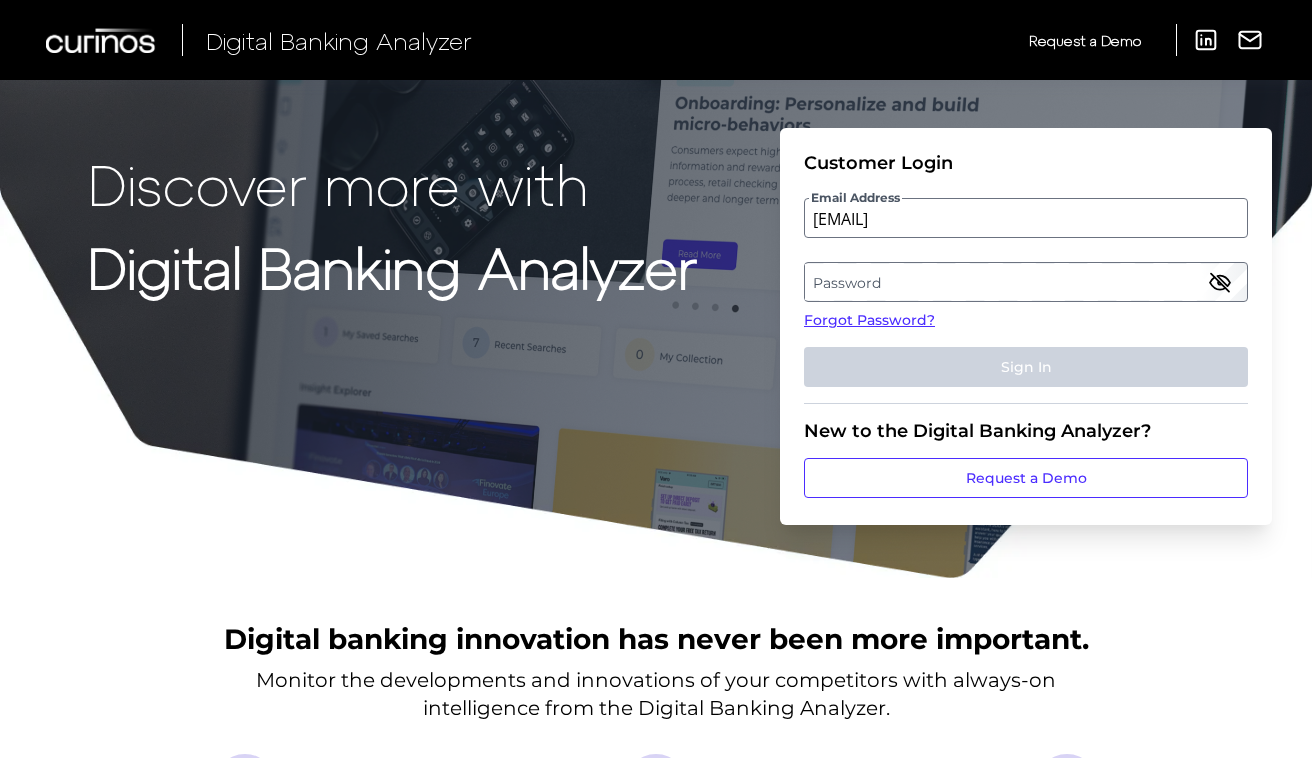 click on "Password" at bounding box center [1025, 282] 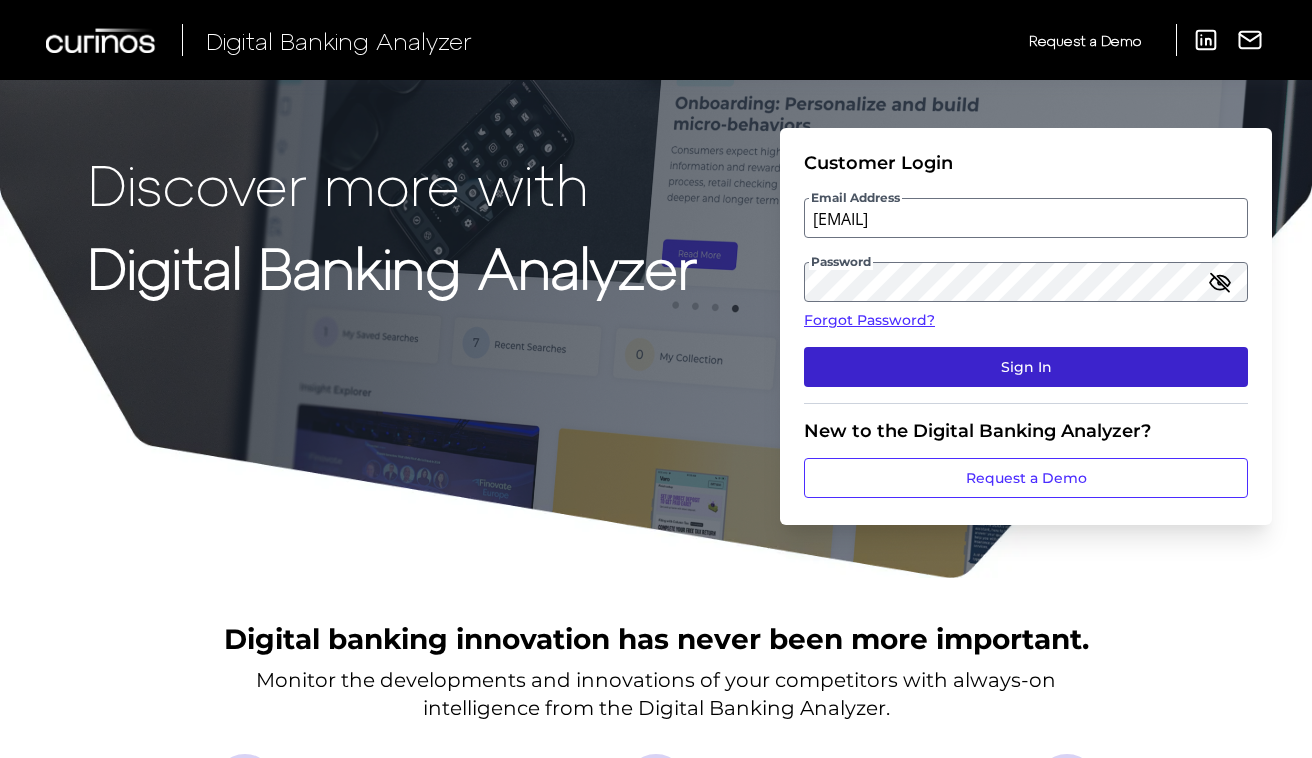 click on "Sign In" at bounding box center [1026, 367] 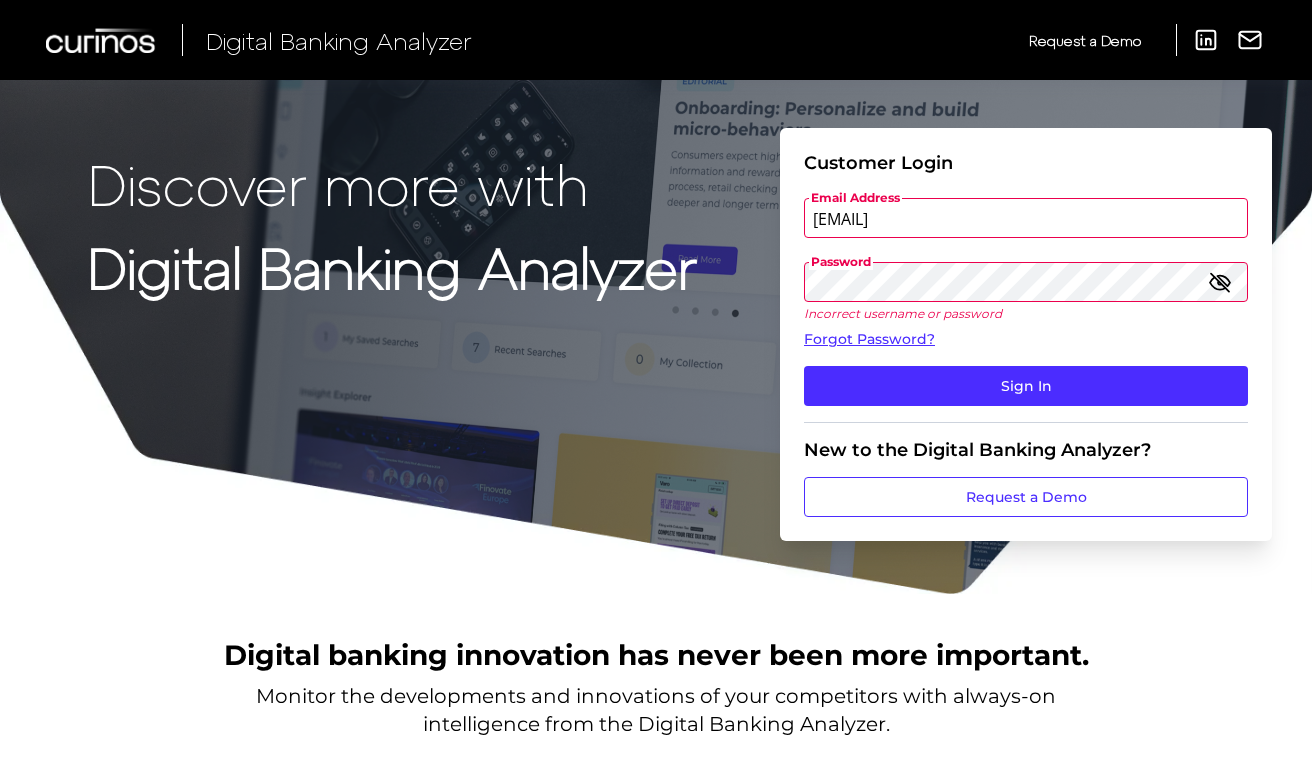 click 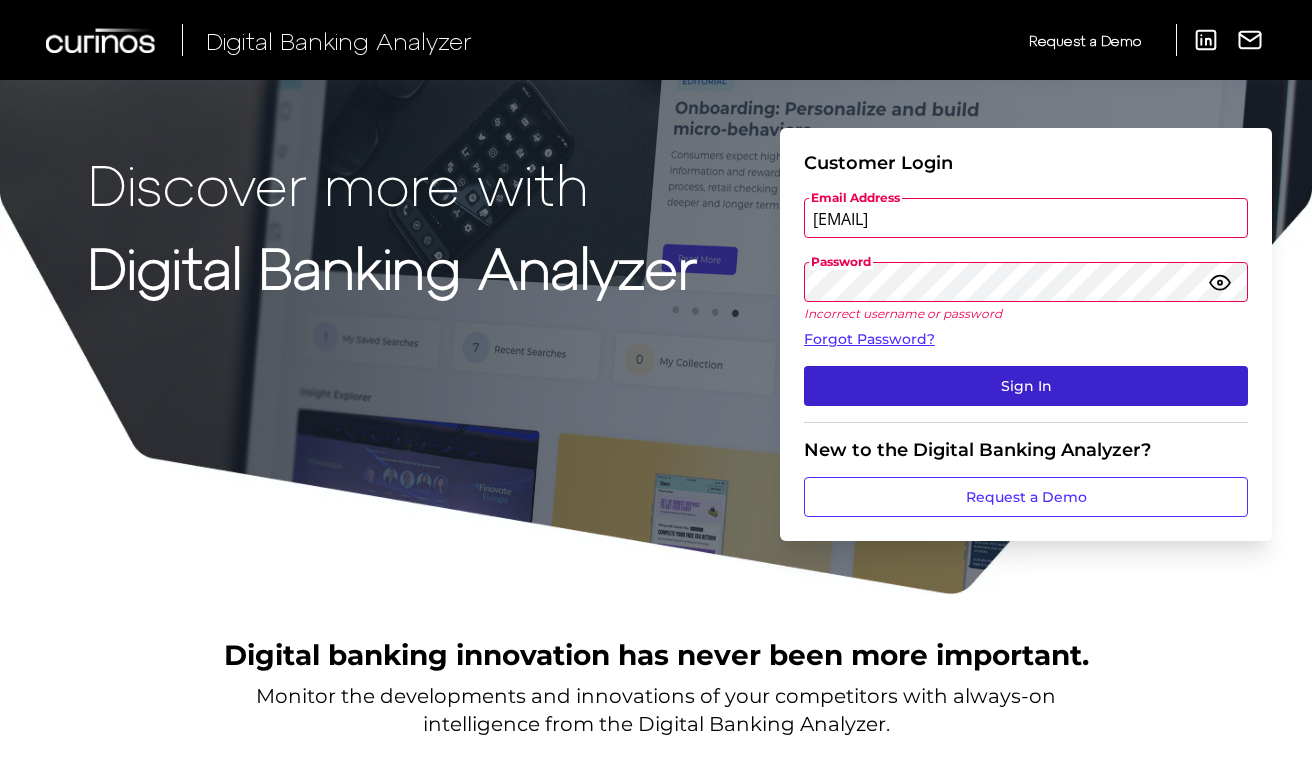 click on "Sign In" at bounding box center [1026, 386] 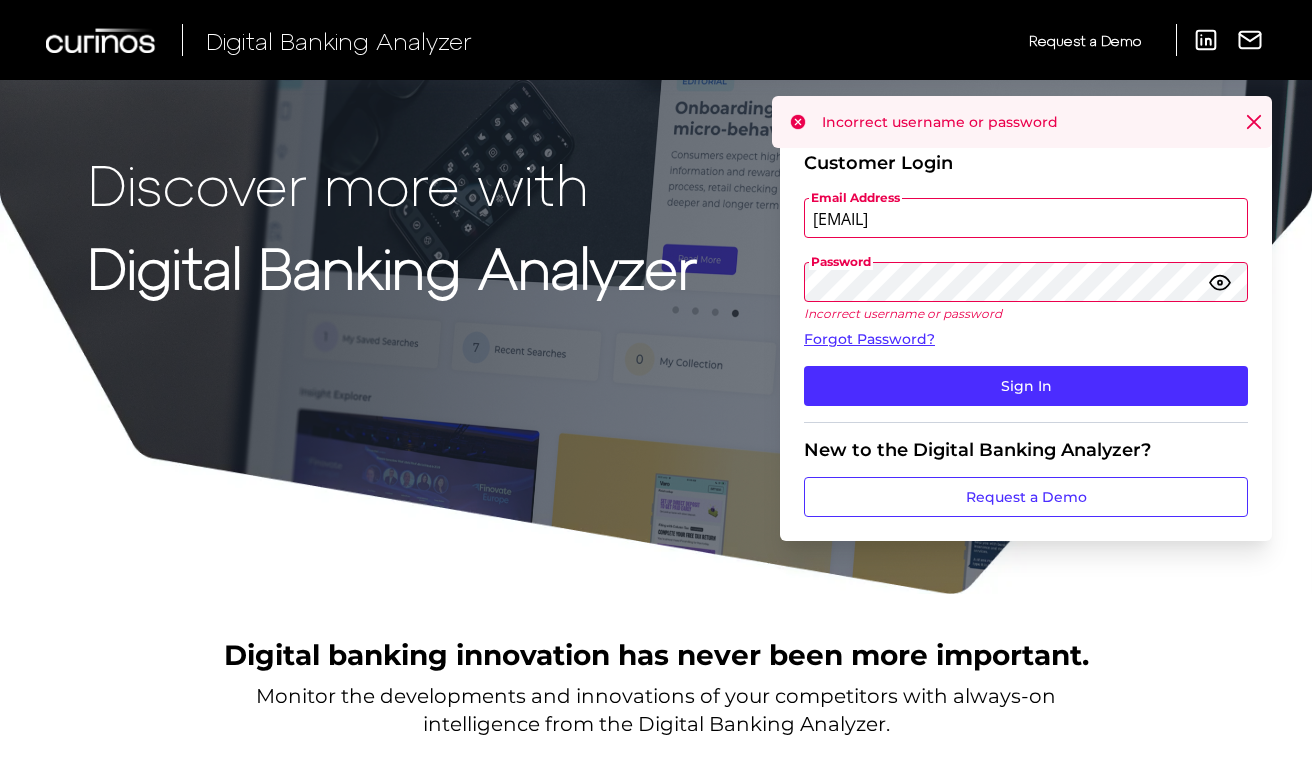 click on "[EMAIL]" at bounding box center [1026, 218] 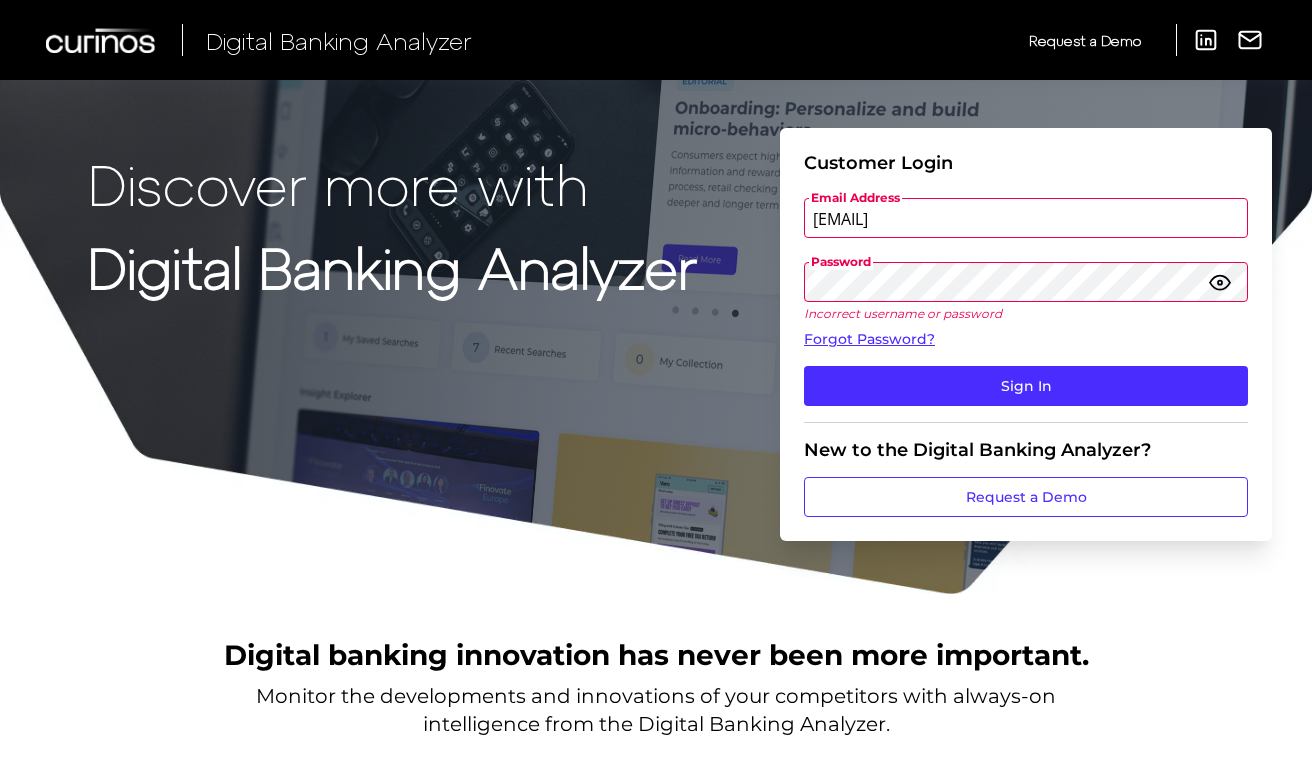 click on "[EMAIL]" at bounding box center [1026, 218] 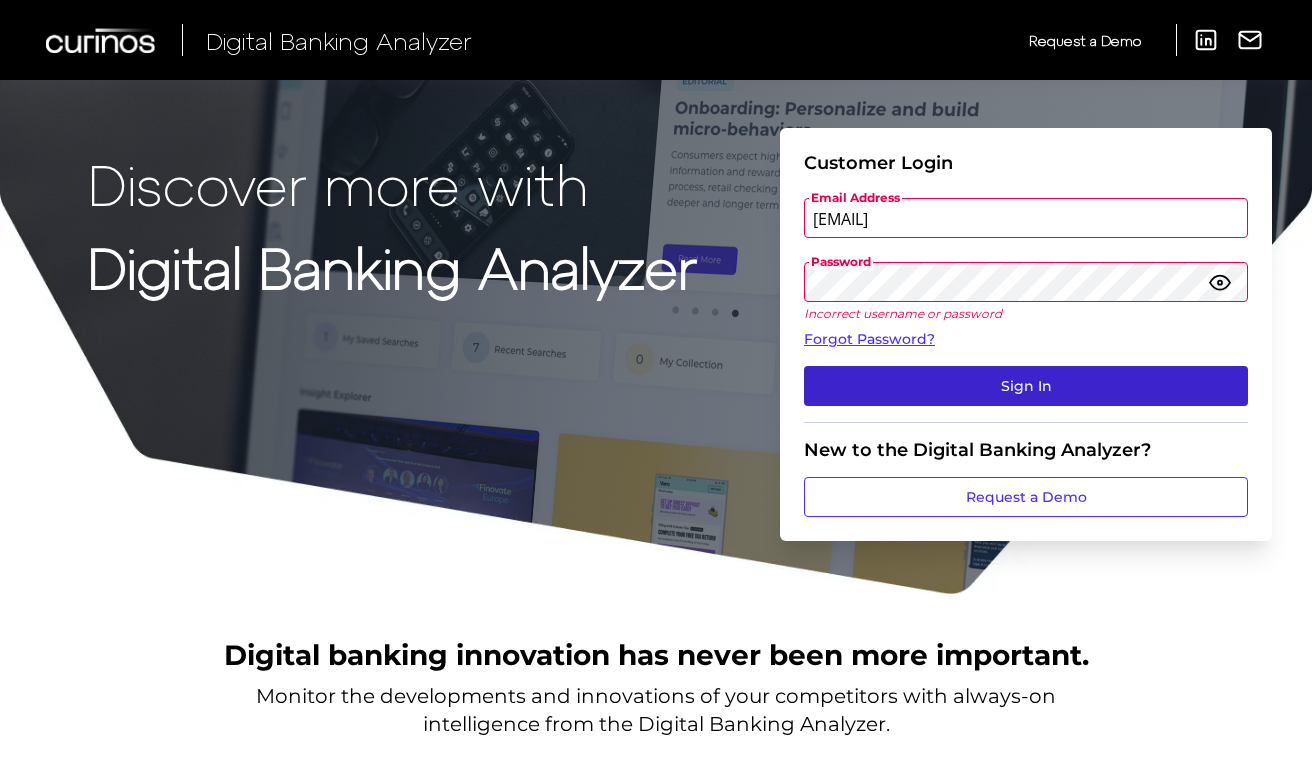click on "Sign In" at bounding box center [1026, 386] 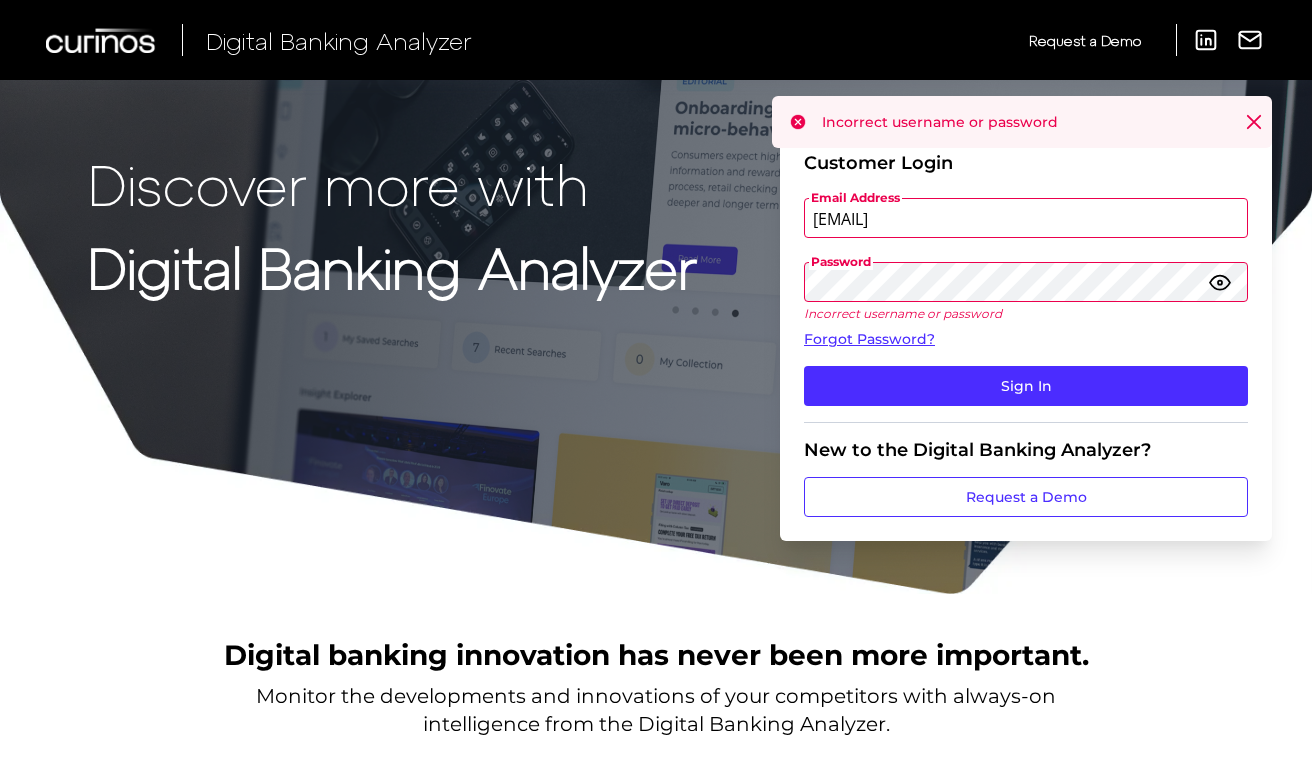 click on "Incorrect username or password" at bounding box center (1022, 122) 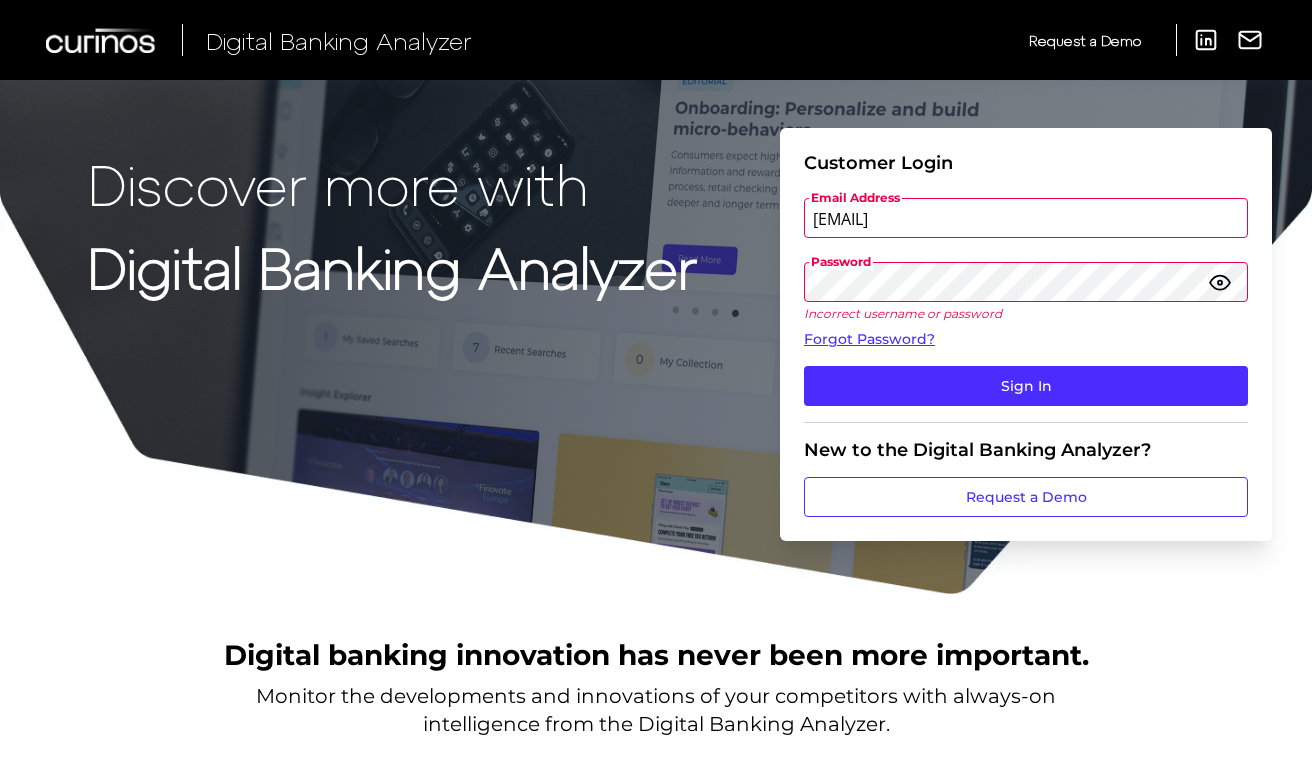 click on "Discover more with Digital Banking Analyzer Customer Login Email Address [EMAIL] Password Incorrect username or password Forgot Password? Sign In New to the Digital Banking Analyzer? Request a Demo" at bounding box center (656, 298) 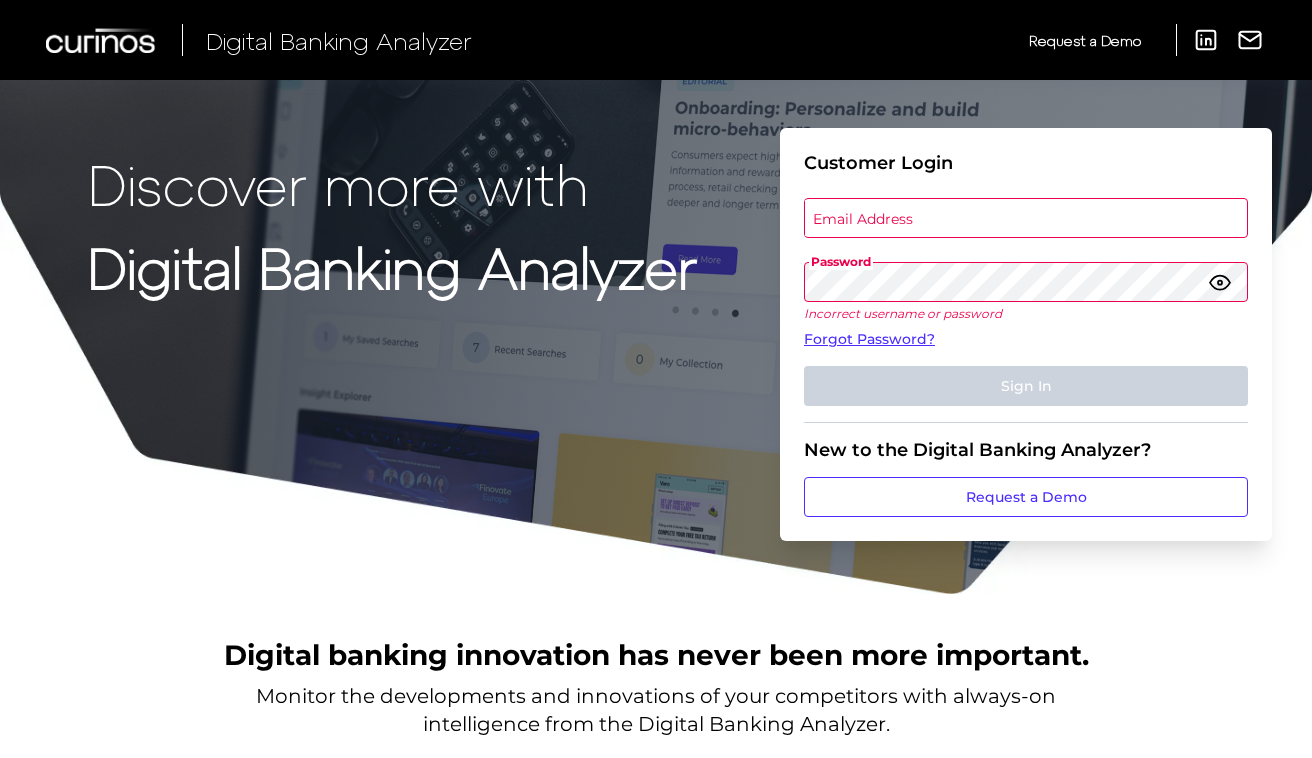 click on "Email Address" at bounding box center [1025, 218] 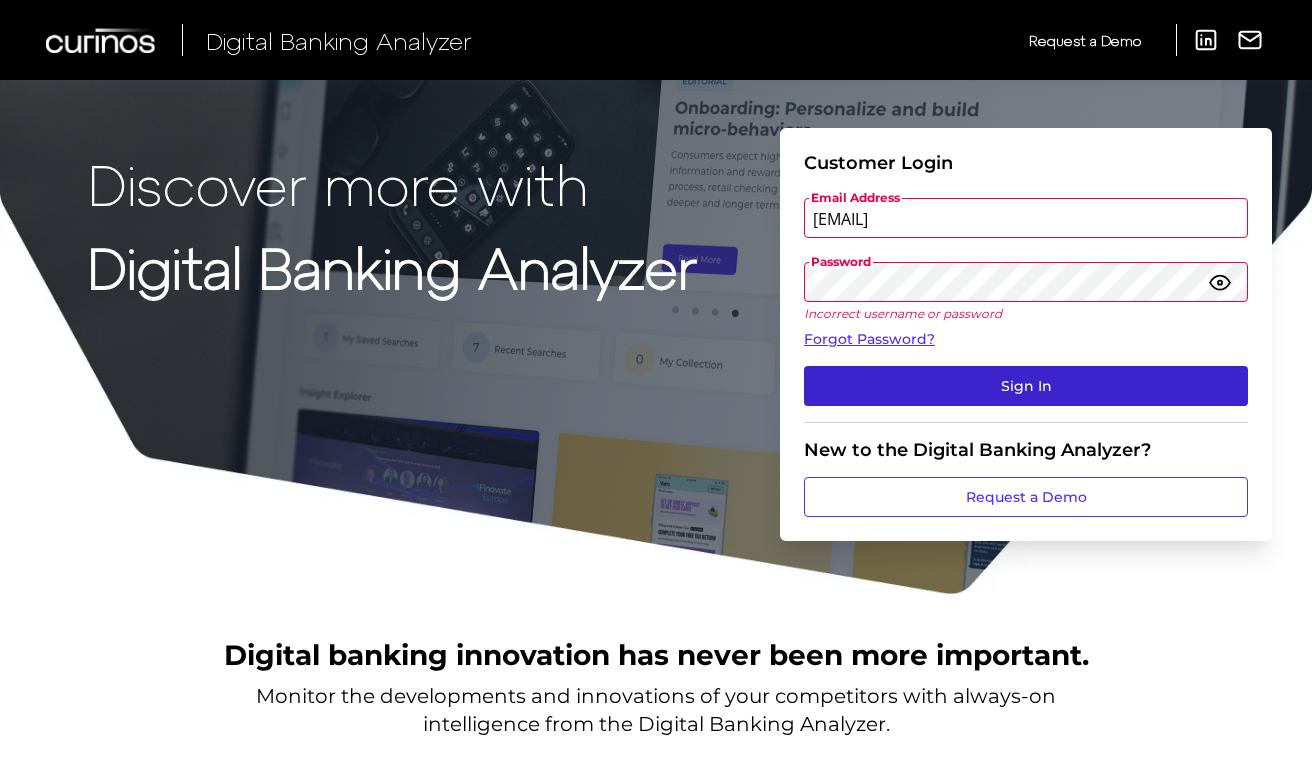 type on "[EMAIL]" 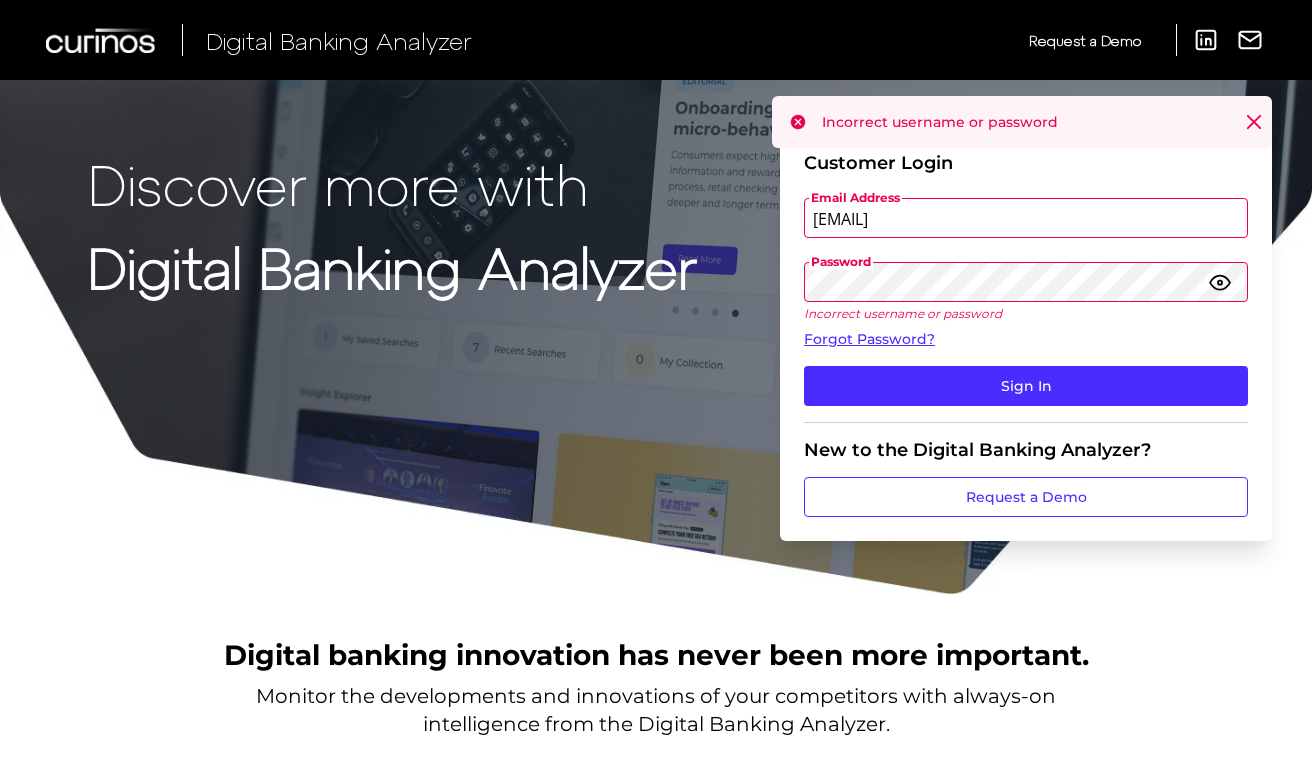 click 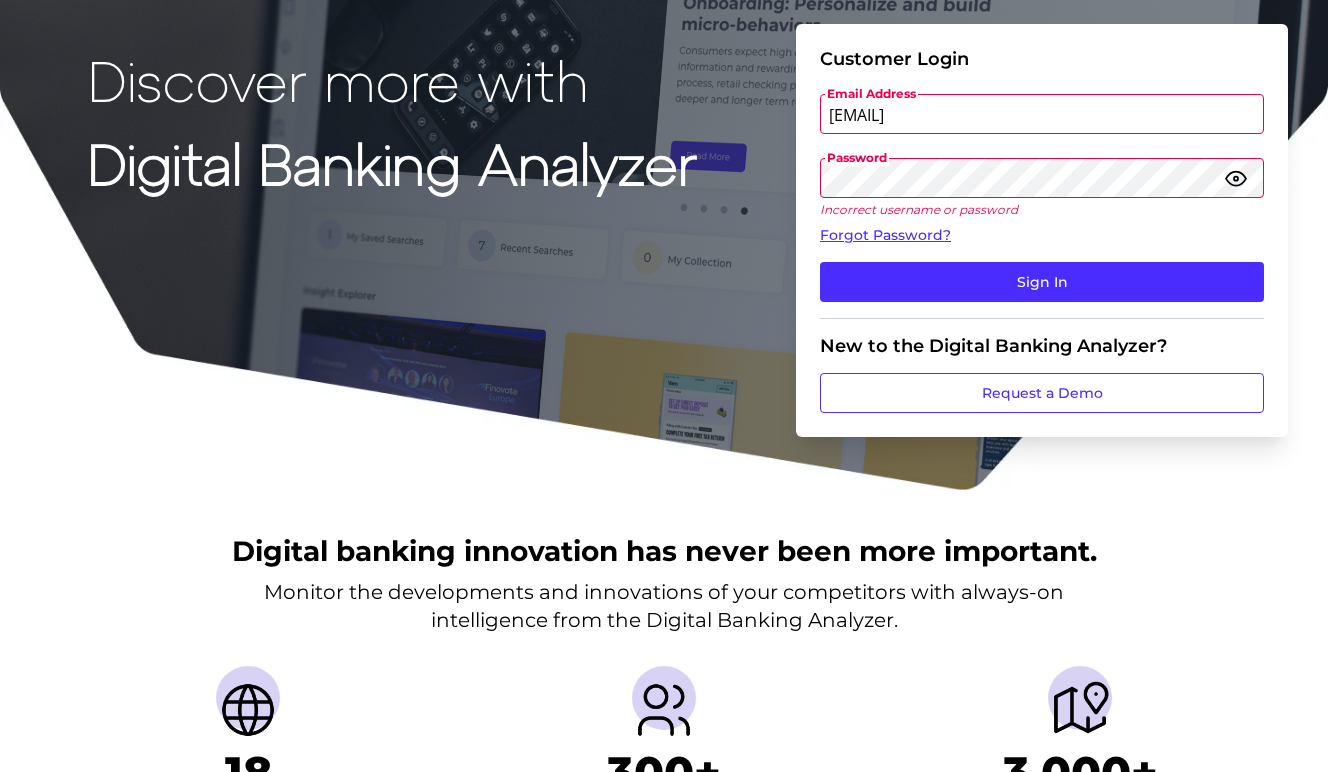 scroll, scrollTop: 200, scrollLeft: 0, axis: vertical 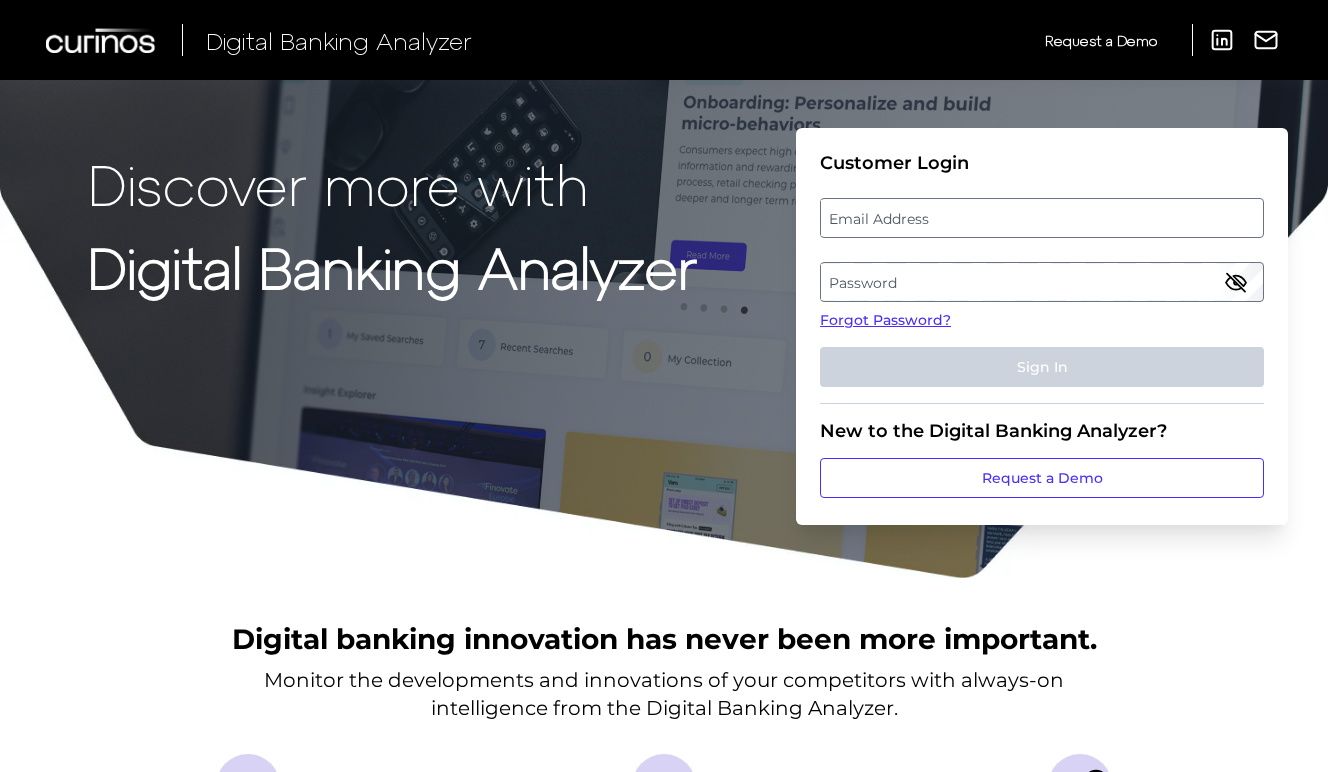 click on "Email Address" at bounding box center [1041, 218] 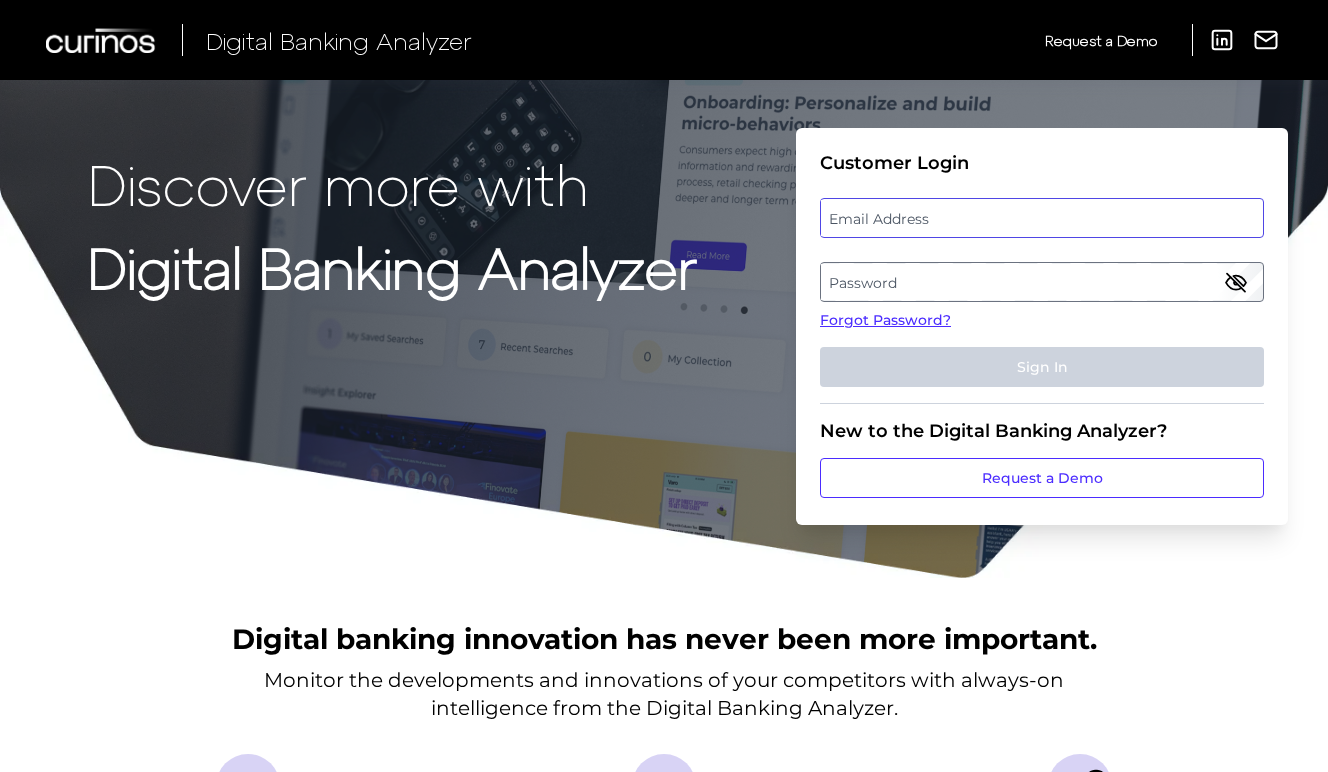 click at bounding box center [1042, 218] 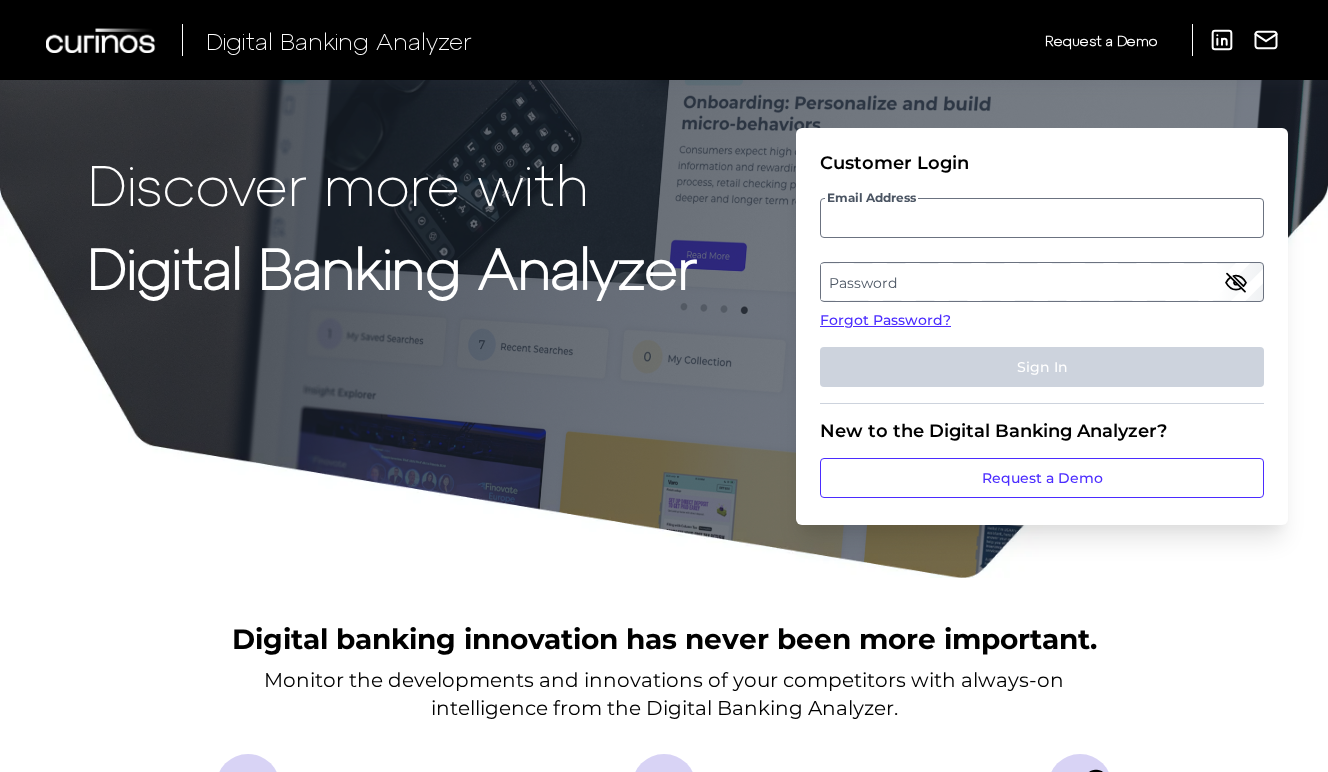 click on "Password" at bounding box center [1041, 282] 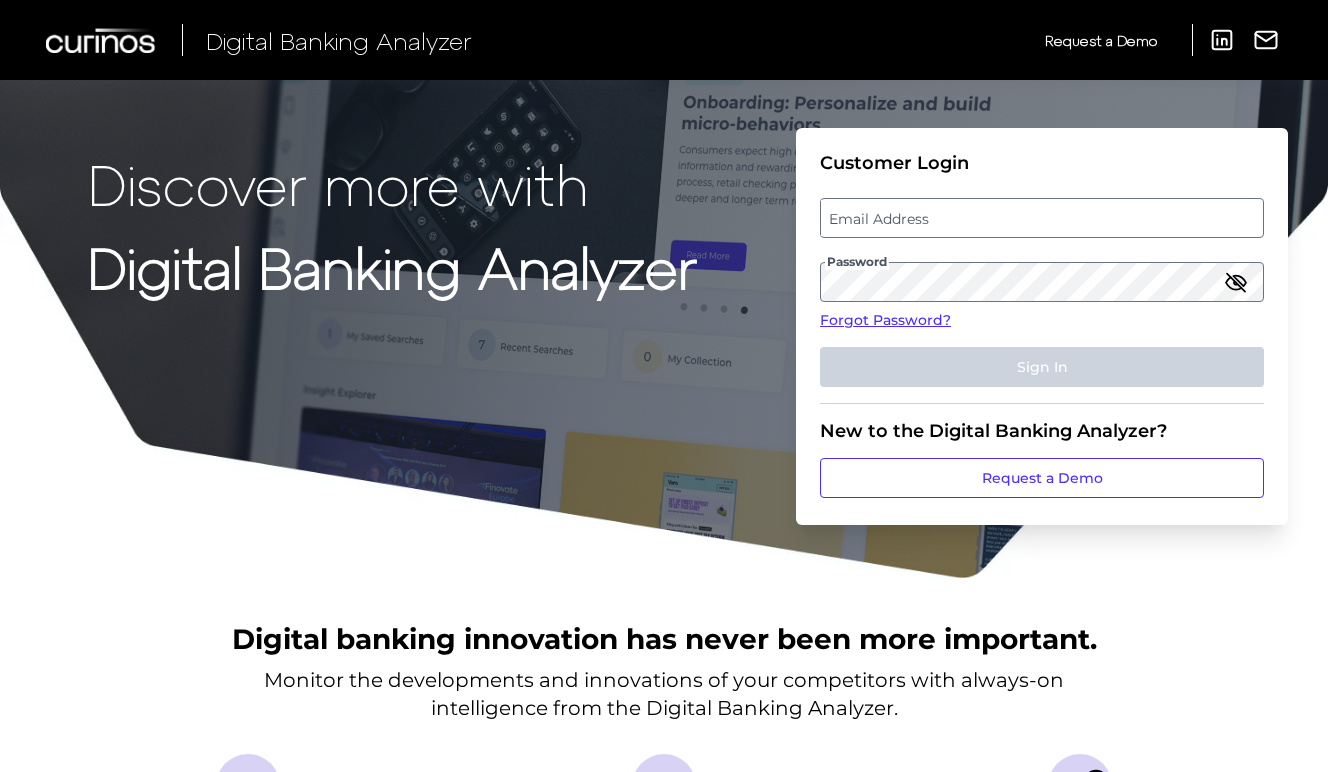 click on "Email Address" at bounding box center [1041, 218] 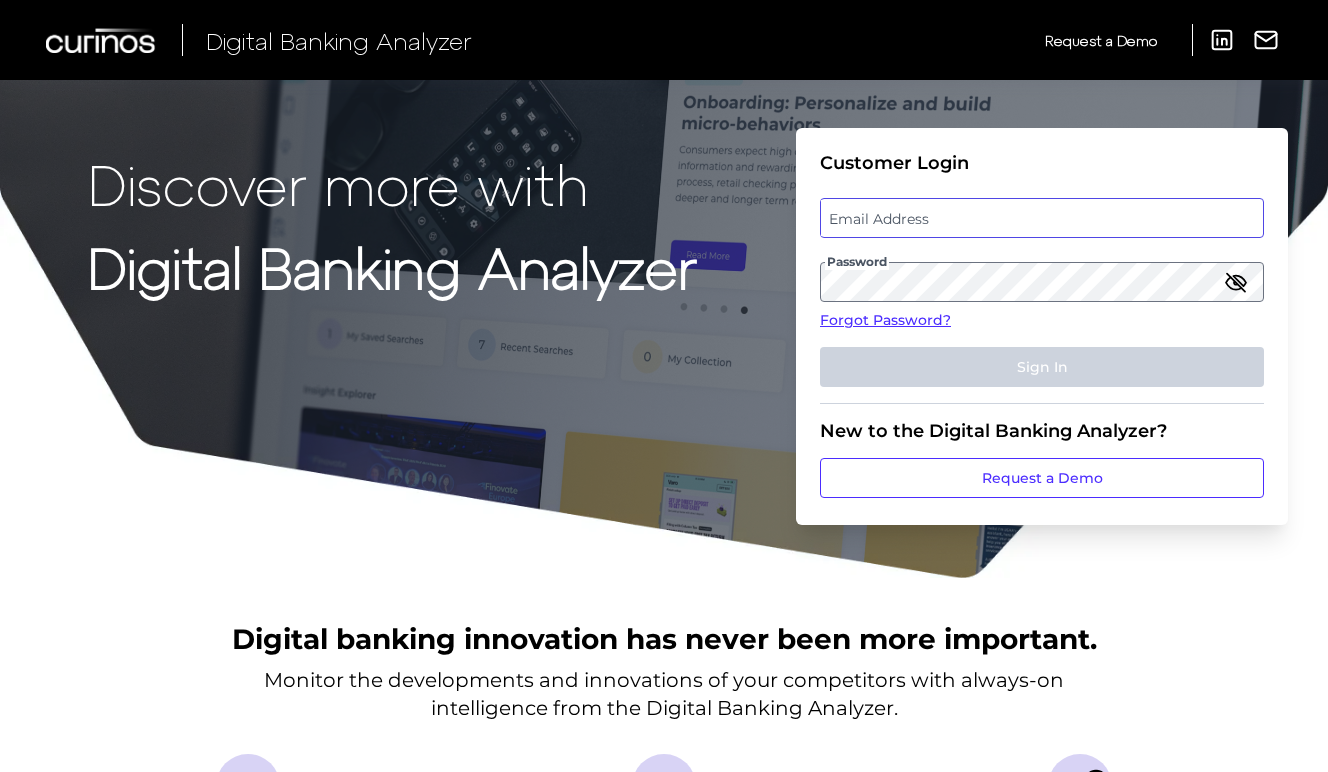 click at bounding box center (1042, 218) 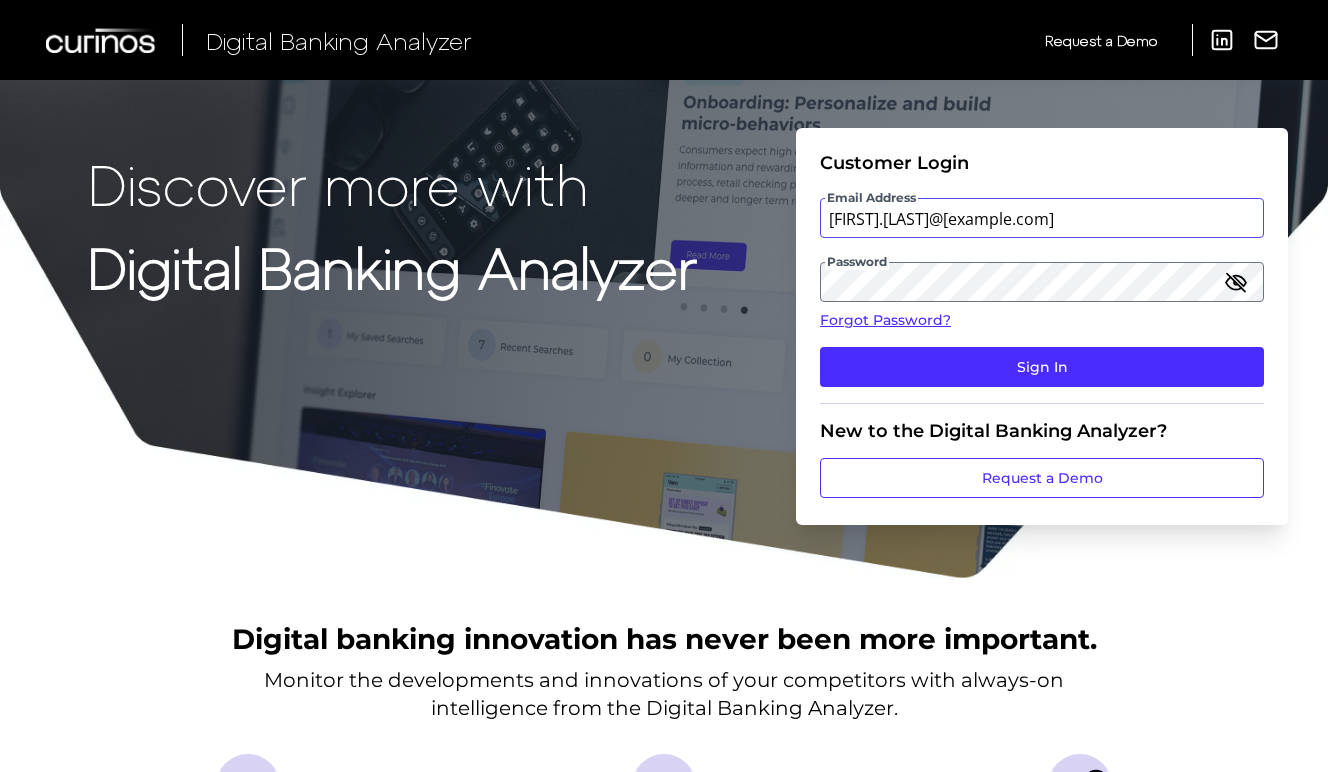 type on "[EMAIL]" 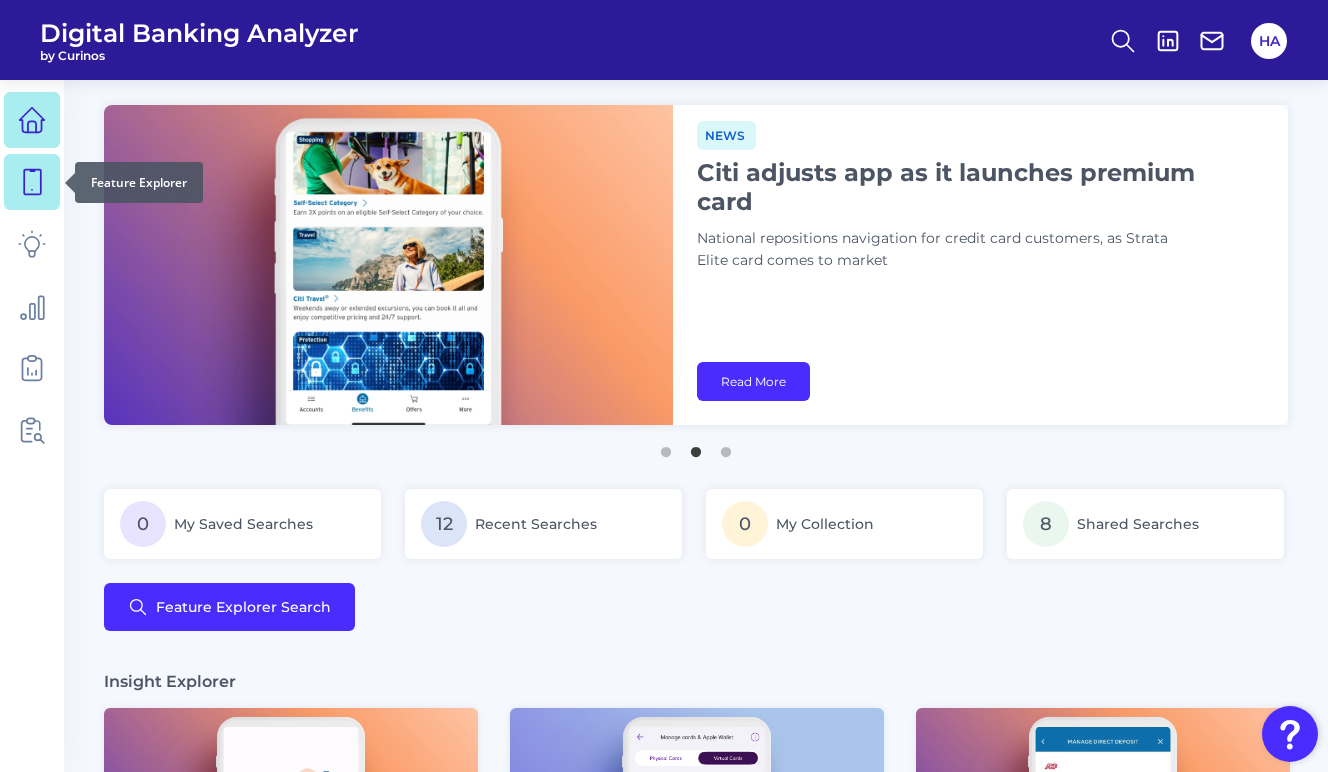 click 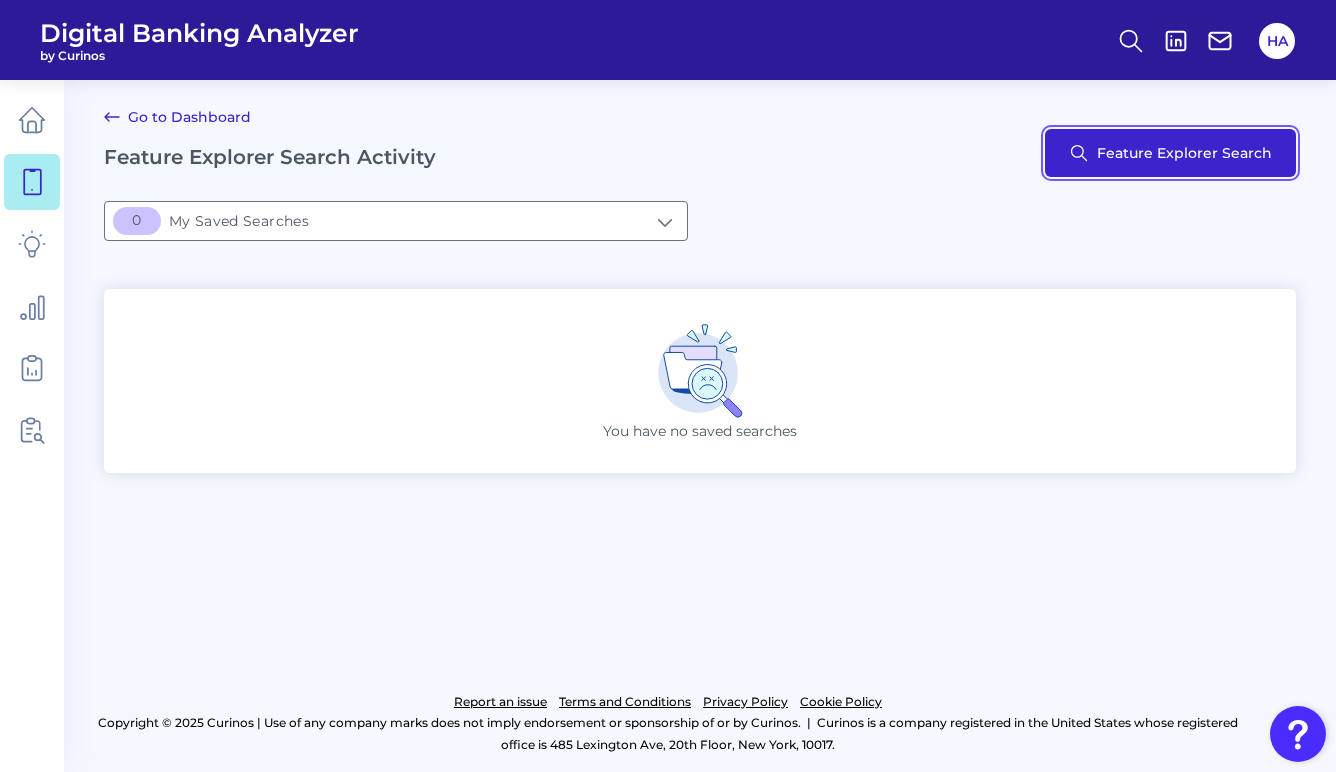 click on "Feature Explorer Search" at bounding box center (1170, 153) 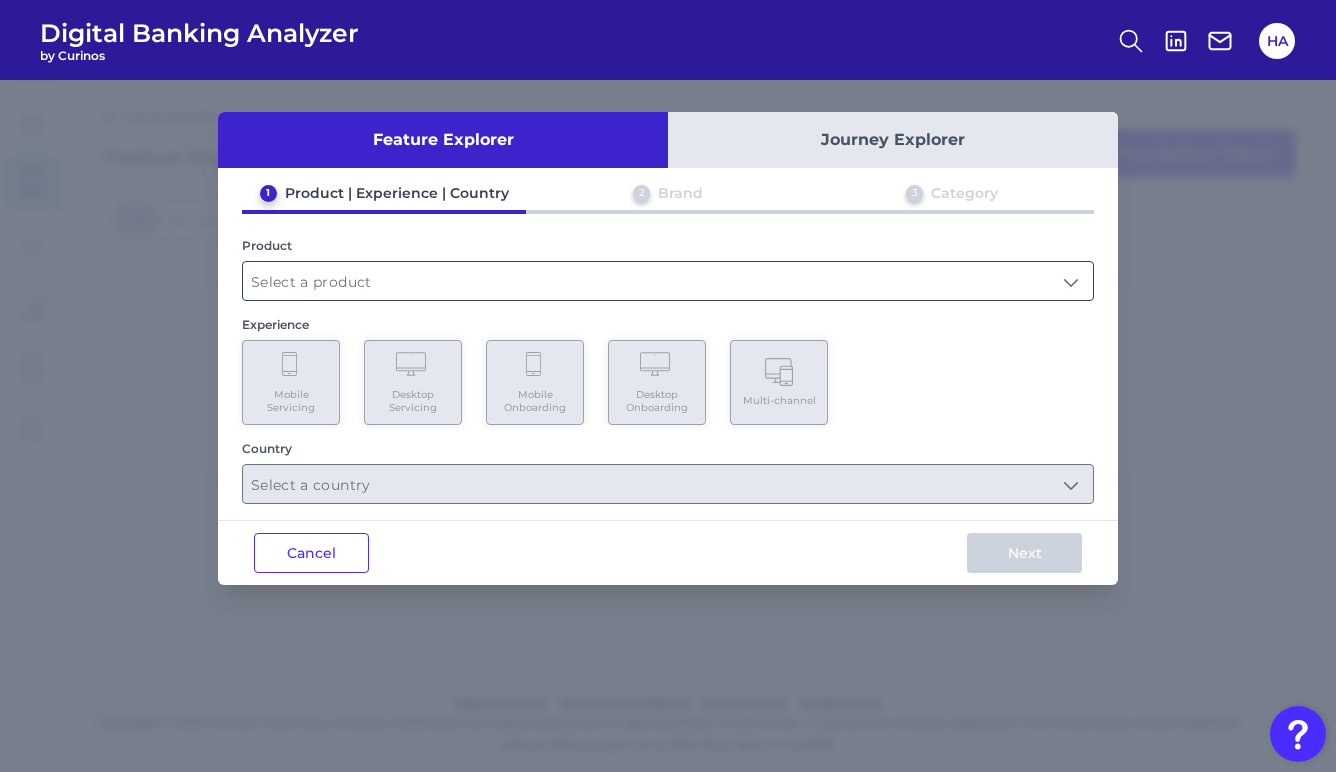 click at bounding box center (668, 281) 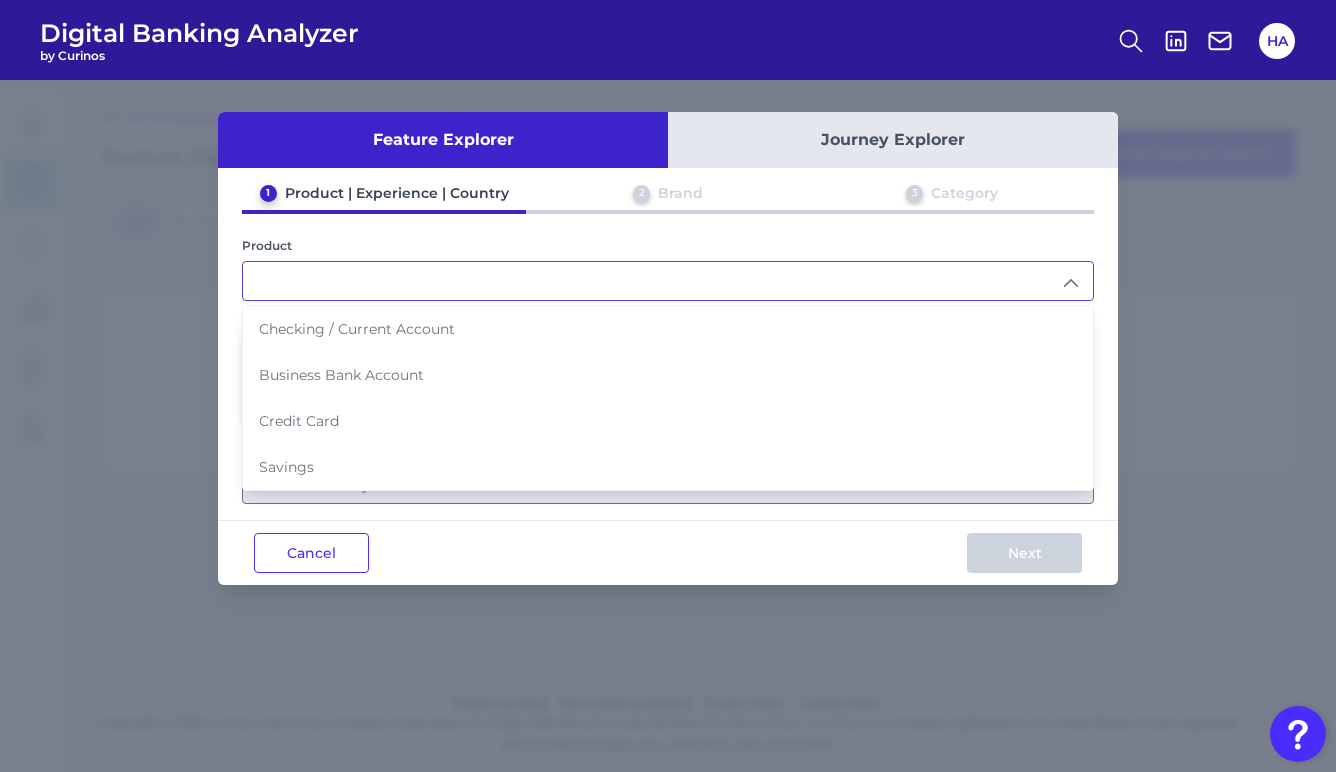 click at bounding box center (668, 281) 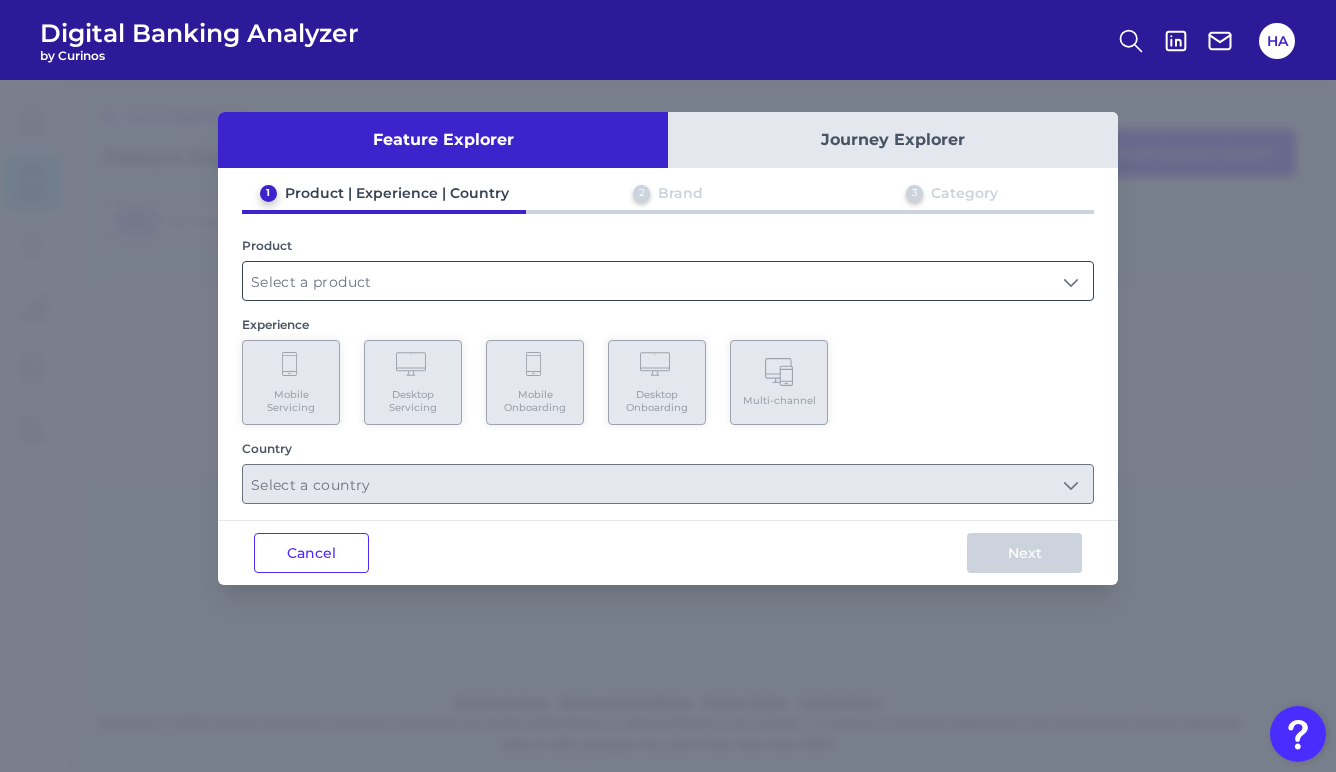 click at bounding box center (668, 281) 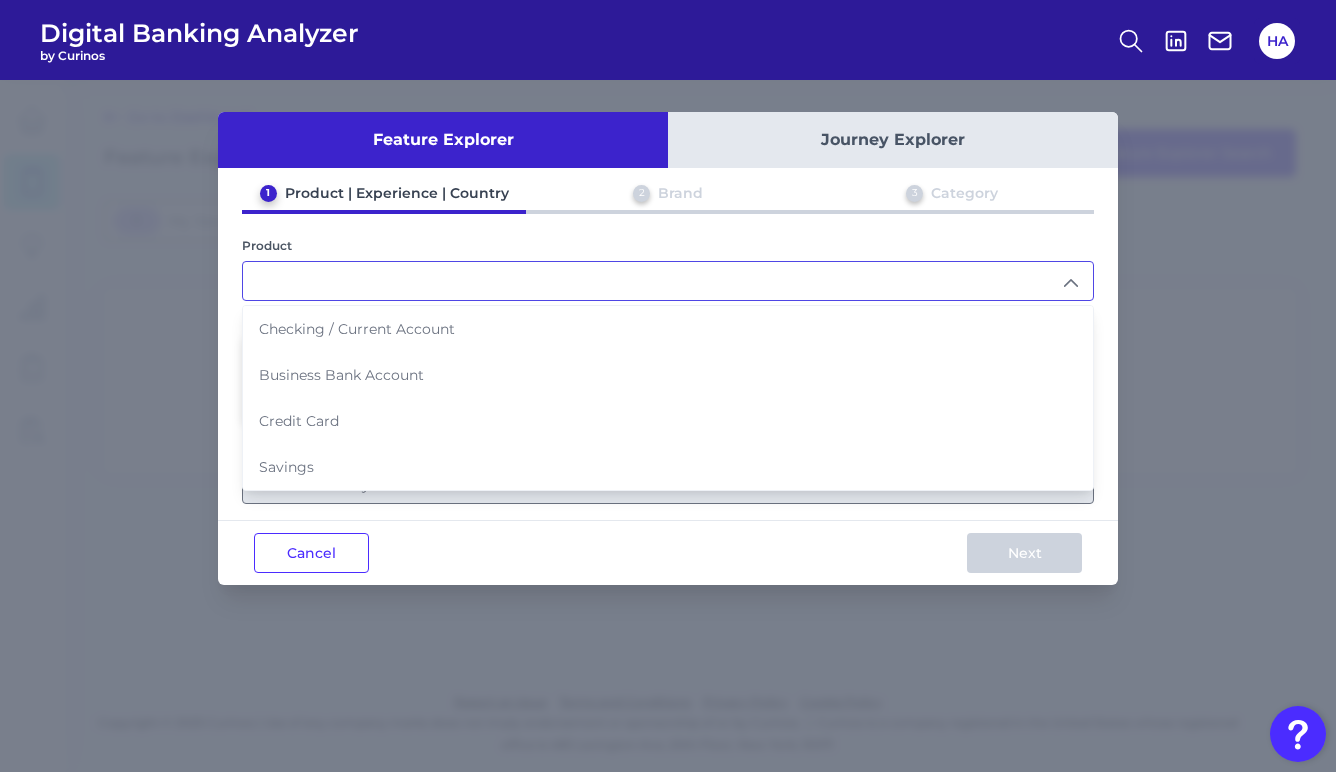 click on "Feature Explorer Journey Explorer 1 Product | Experience | Country  2 Brand 3 Category Product Checking / Current Account Business Bank Account Credit Card Savings Experience Mobile Servicing Desktop Servicing Mobile Onboarding Desktop Onboarding Multi-channel Country Cancel Next" at bounding box center [668, 348] 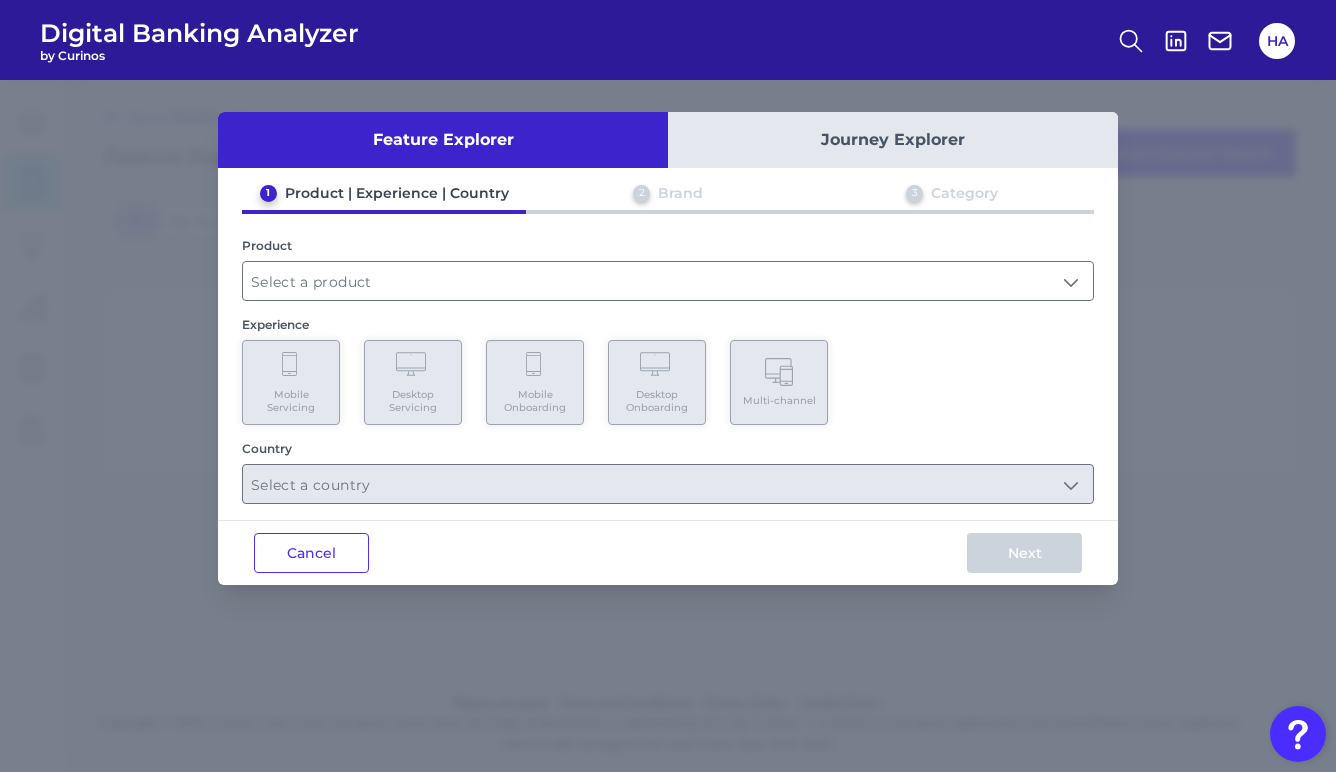 click on "Feature Explorer Journey Explorer 1 Product | Experience | Country  2 Brand 3 Category Product Experience Mobile Servicing Desktop Servicing Mobile Onboarding Desktop Onboarding Multi-channel Country Cancel Next" at bounding box center (668, 426) 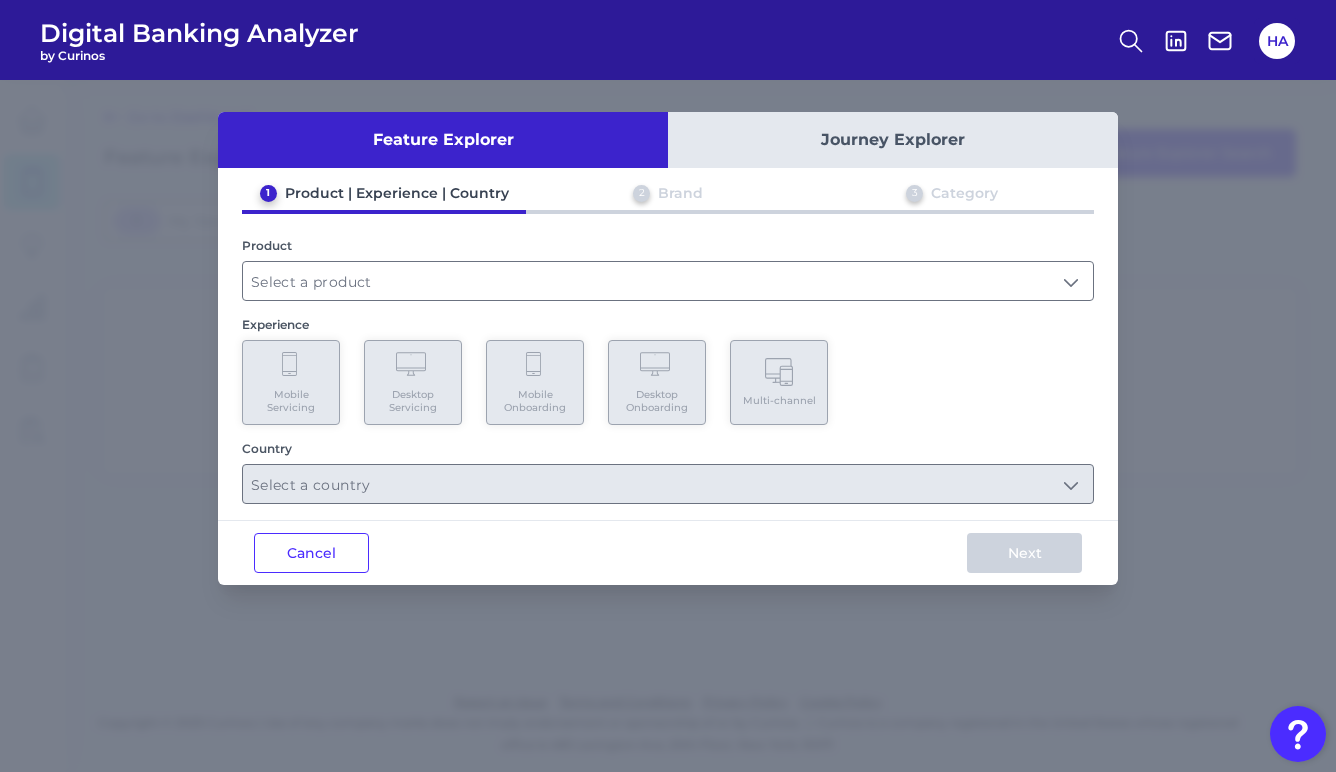 click on "Cancel" at bounding box center [311, 553] 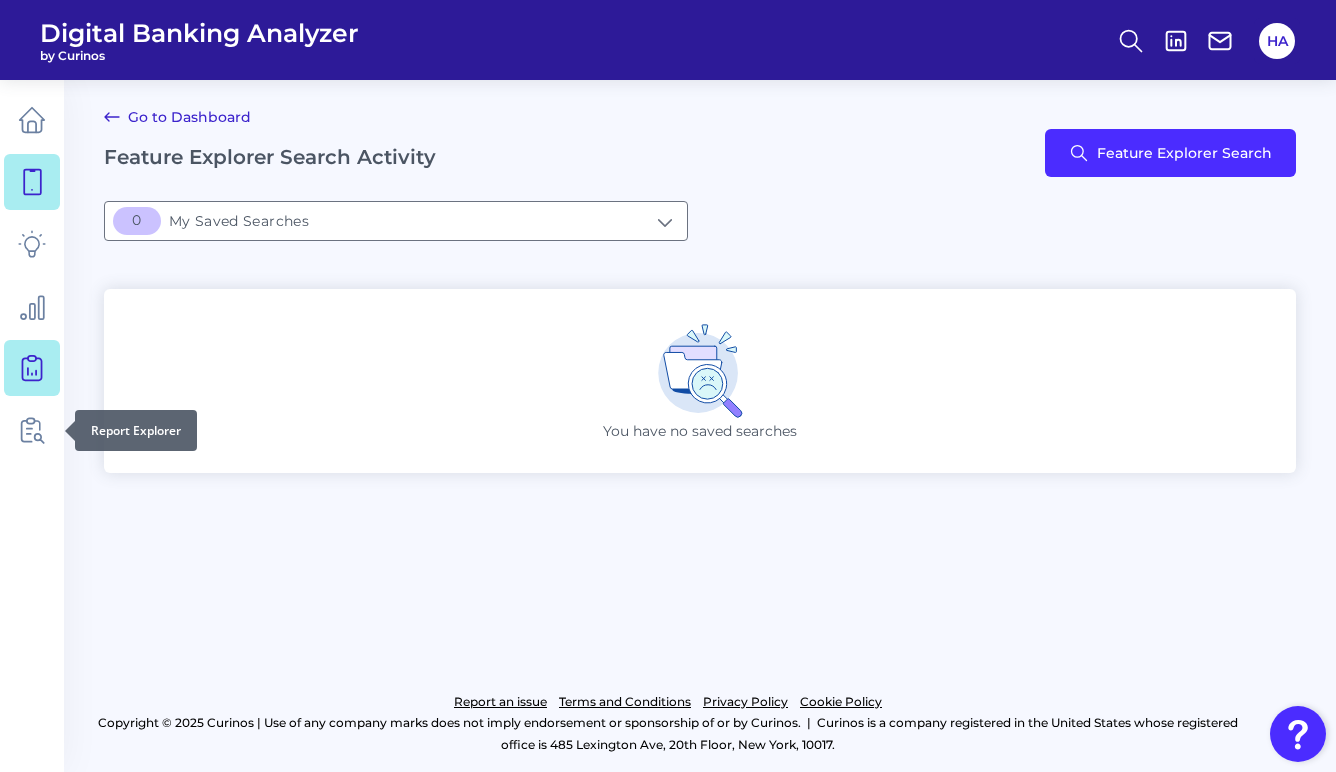 click 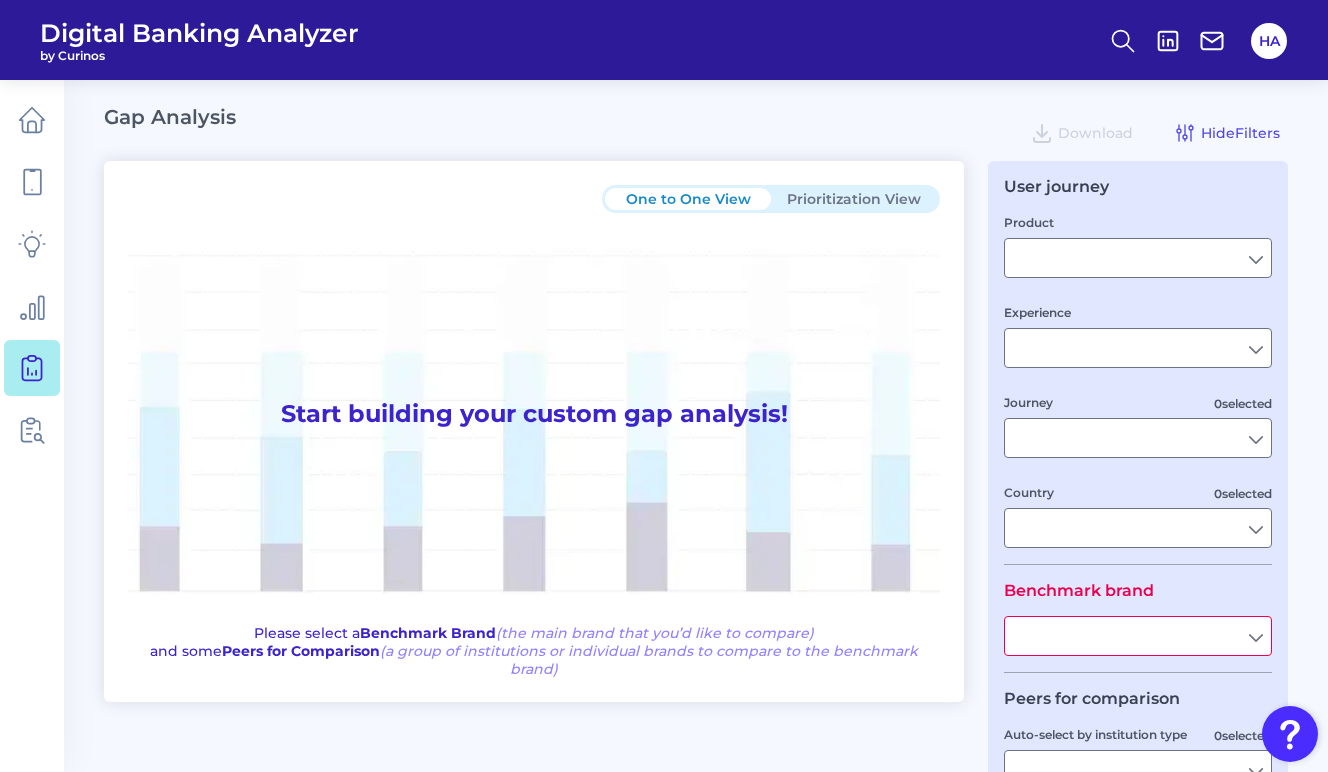 type on "Checking / Current Account" 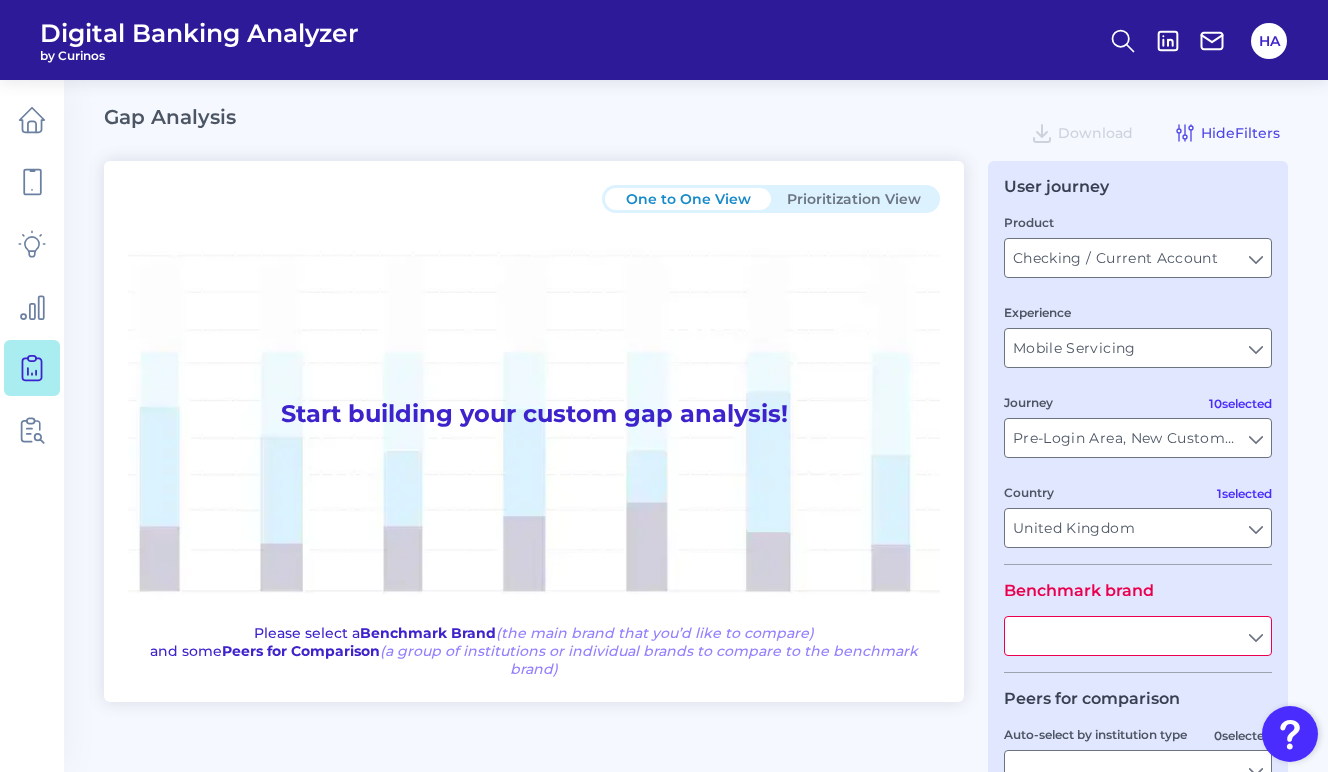 type on "All Journeys" 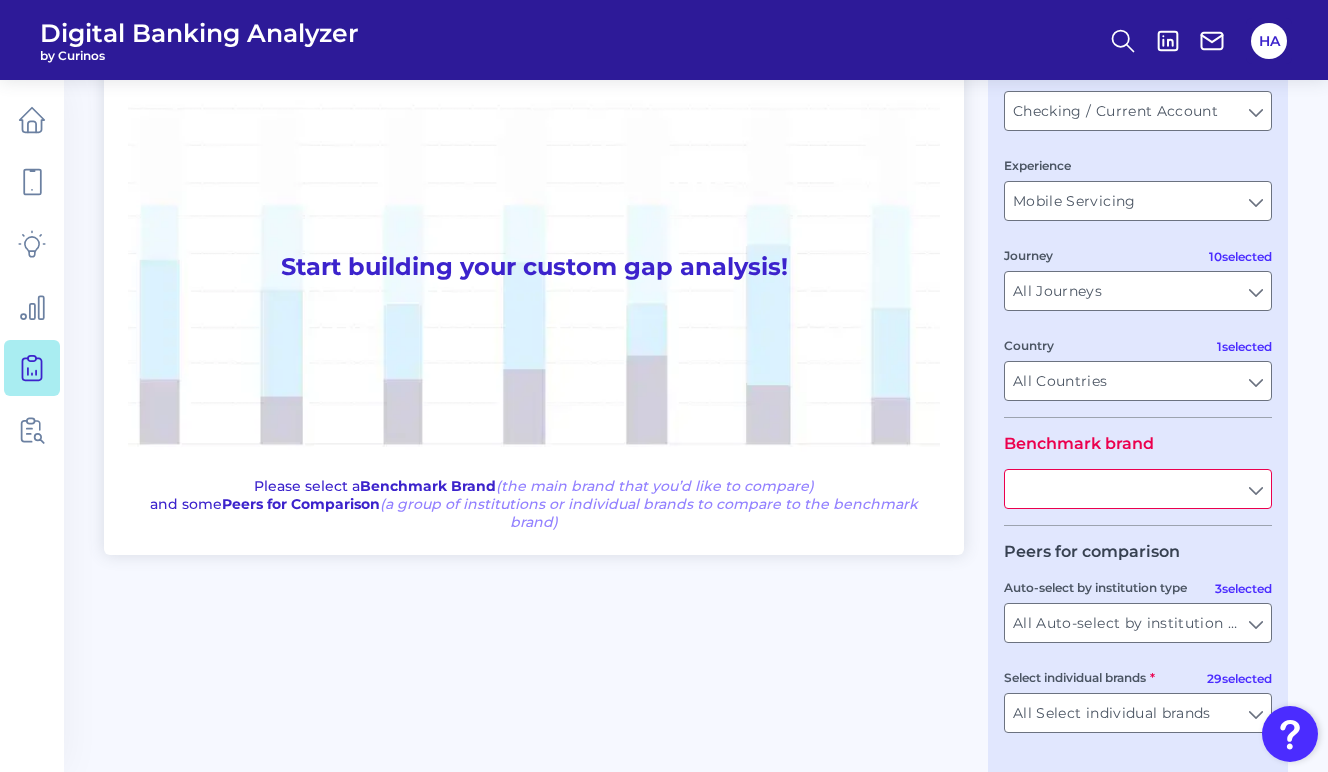 scroll, scrollTop: 228, scrollLeft: 0, axis: vertical 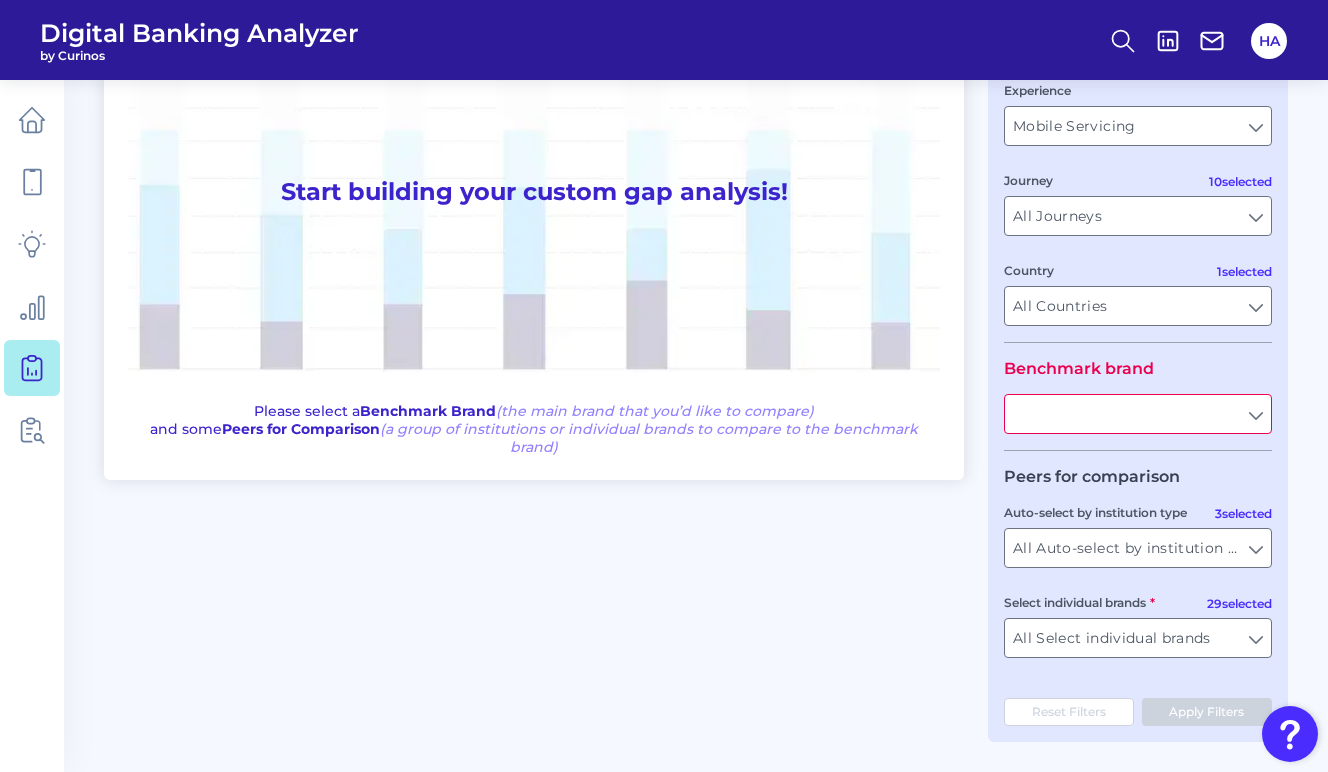 click at bounding box center [1138, 414] 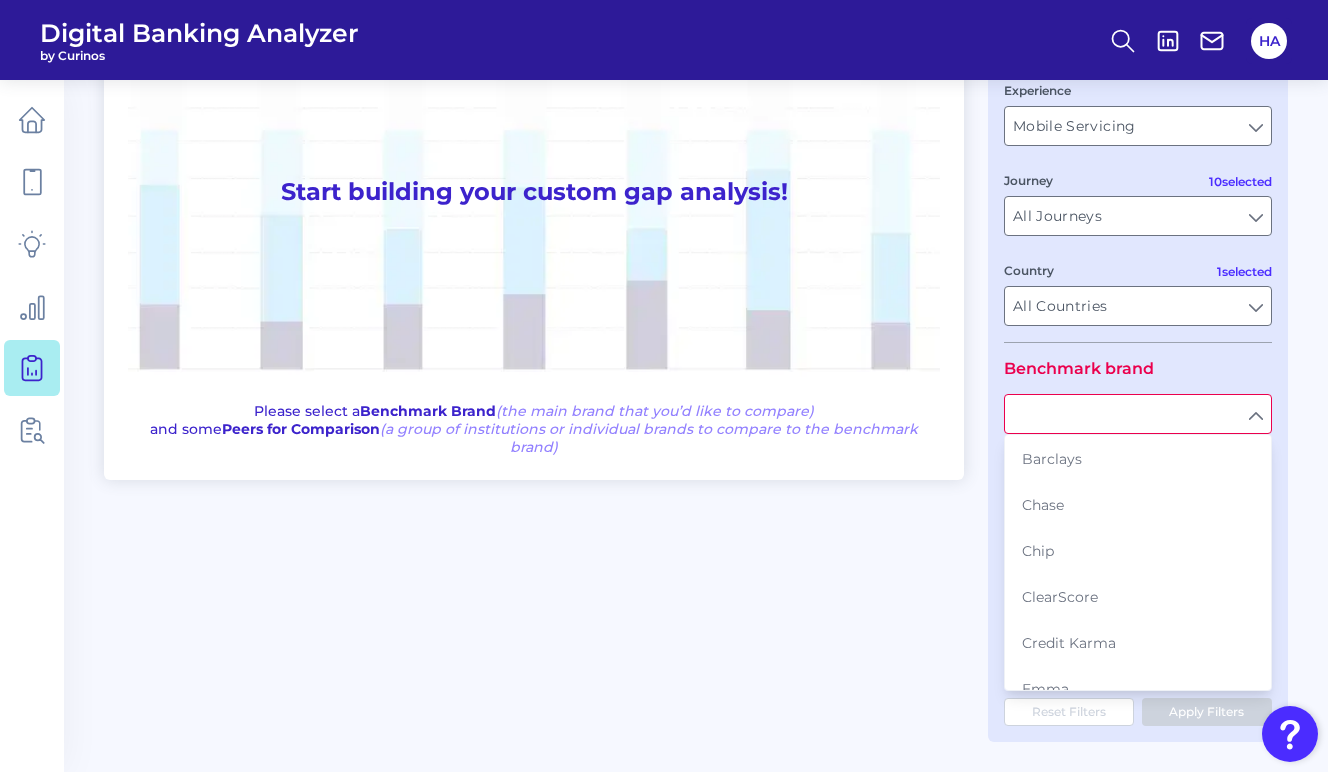 click on "Gap Analysis Download Hide  Filters One to One View Prioritization View Start building your custom gap analysis! Please select a  Benchmark Brand  (the main brand that you’d like to compare) and some  Peers for Comparison  (a group of institutions or individual brands to compare to the benchmark brand) User journey Product Checking / Current Account Checking / Current Account Experience Mobile Servicing Mobile Servicing 10  selected Journey All Journeys All Journeys 1  selected Country All Countries All Countries Benchmark brand Barclays Chase Chip ClearScore Credit Karma Emma First Direct Halifax HSBC Lloyds Bank Lumio Marcus Metro Bank Money Dashboard Moneybox Monzo N26 Nationwide Building Society NatWest NS&I PayPal Revolut Royal Bank of Scotland Santander Snoop Starling Bank Tesco Bank TSB Bank Virgin Money Peers for comparison 3  selected Auto-select by institution type All Auto-select by institution types All Auto-select by institution types 29  selected Select individual brands Reset Filters" at bounding box center (664, 275) 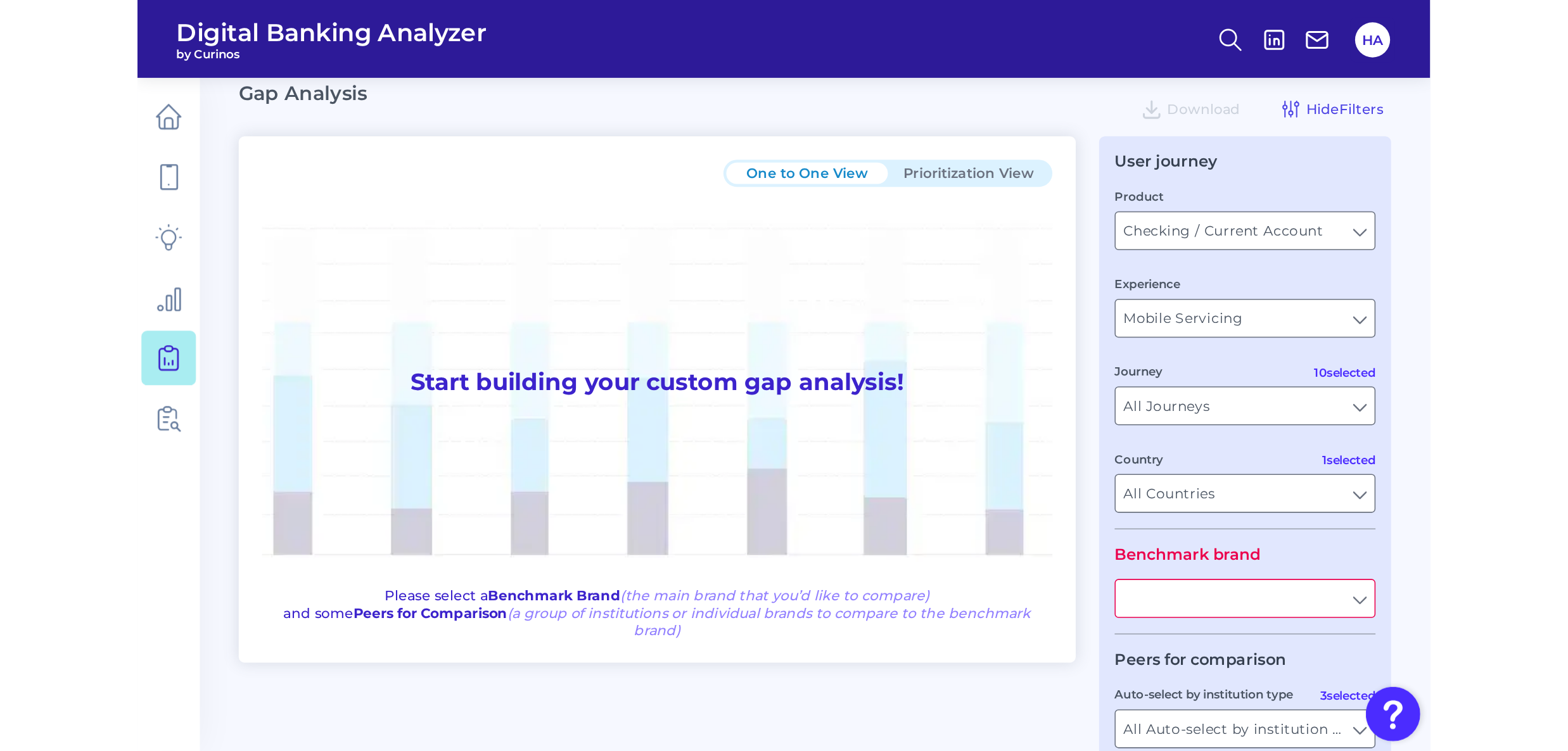 scroll, scrollTop: 0, scrollLeft: 0, axis: both 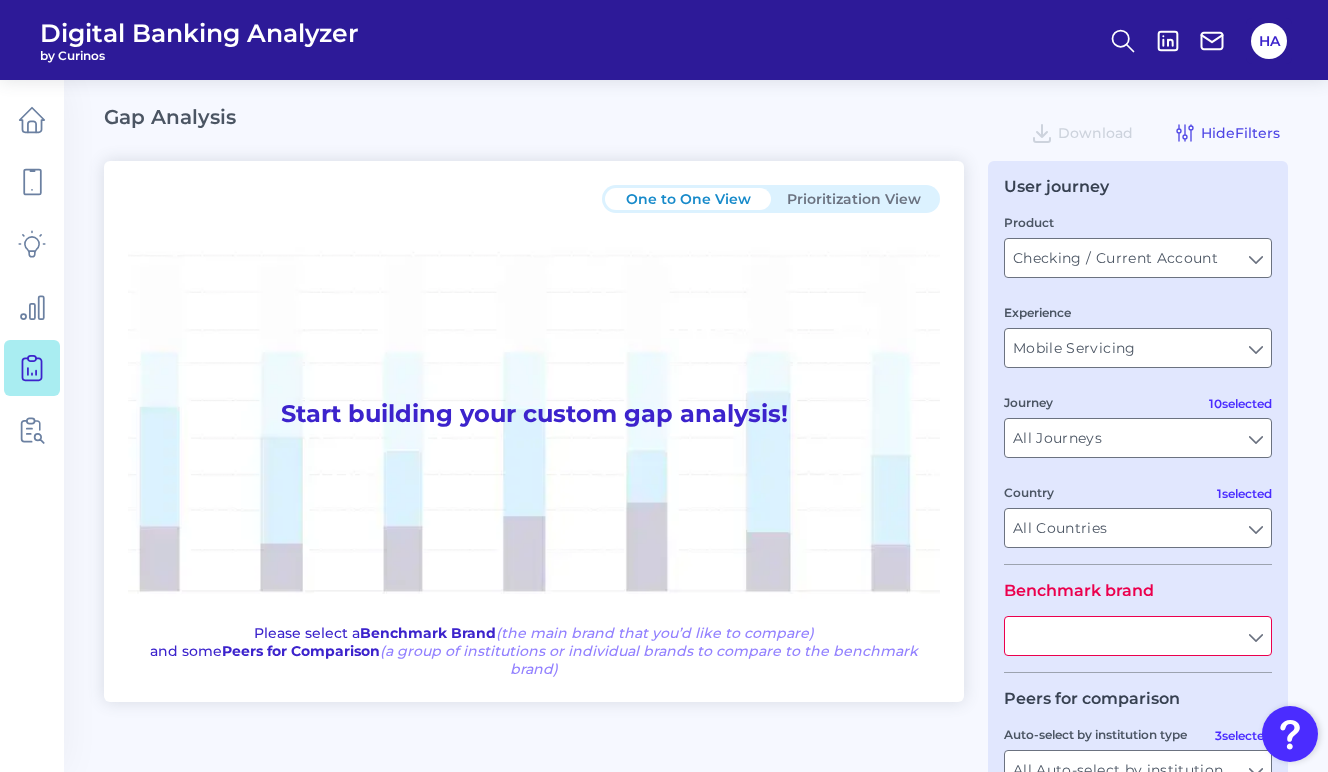 click on "HA" at bounding box center (1269, 41) 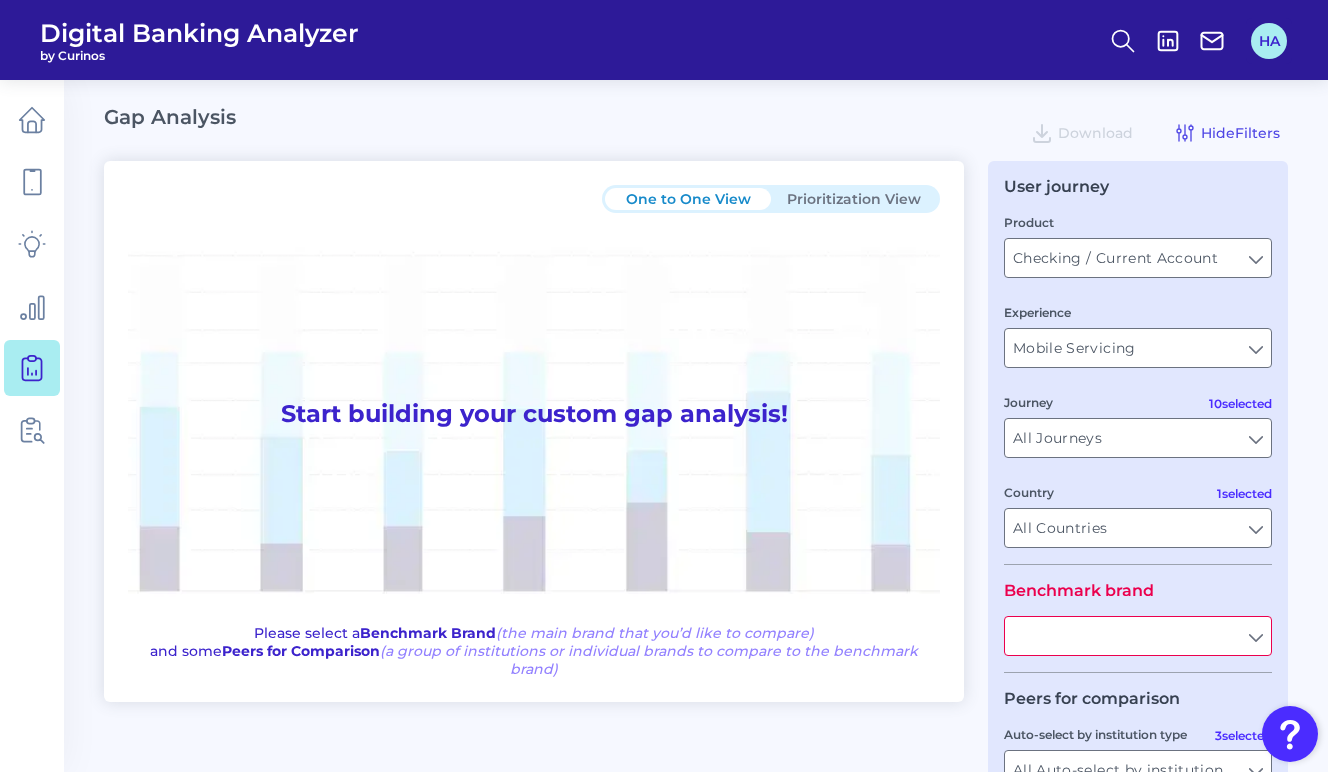 click on "HA" at bounding box center (1269, 41) 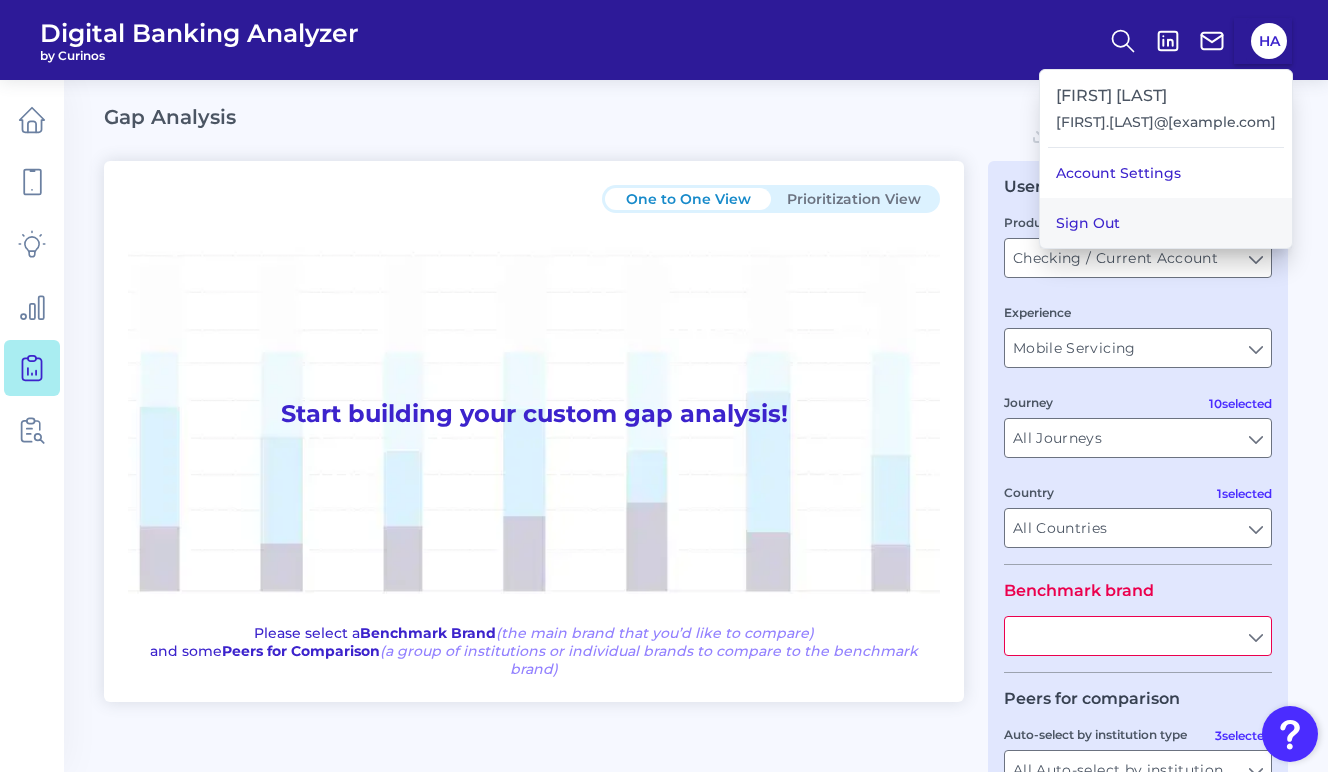 click on "Sign Out" at bounding box center [1166, 223] 